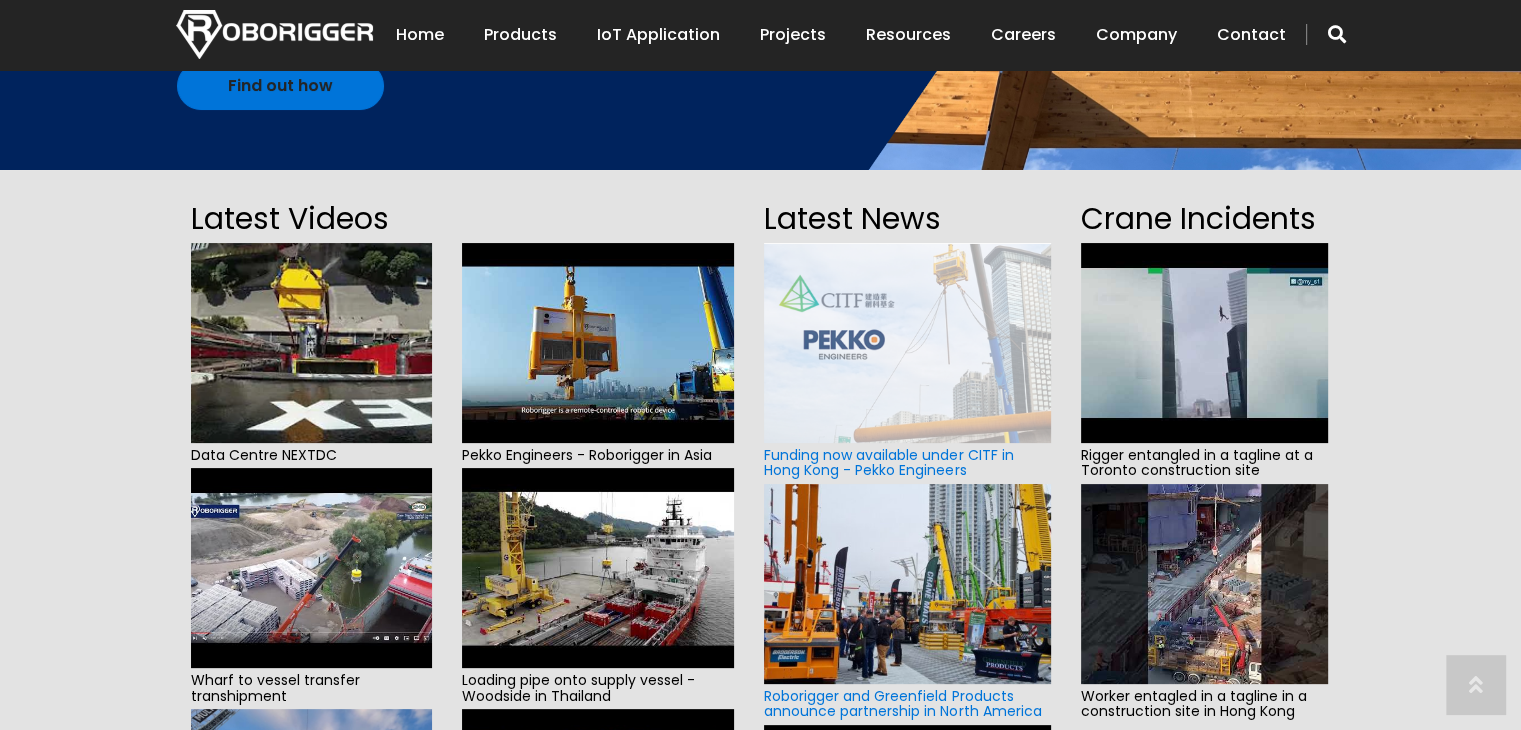 scroll, scrollTop: 400, scrollLeft: 0, axis: vertical 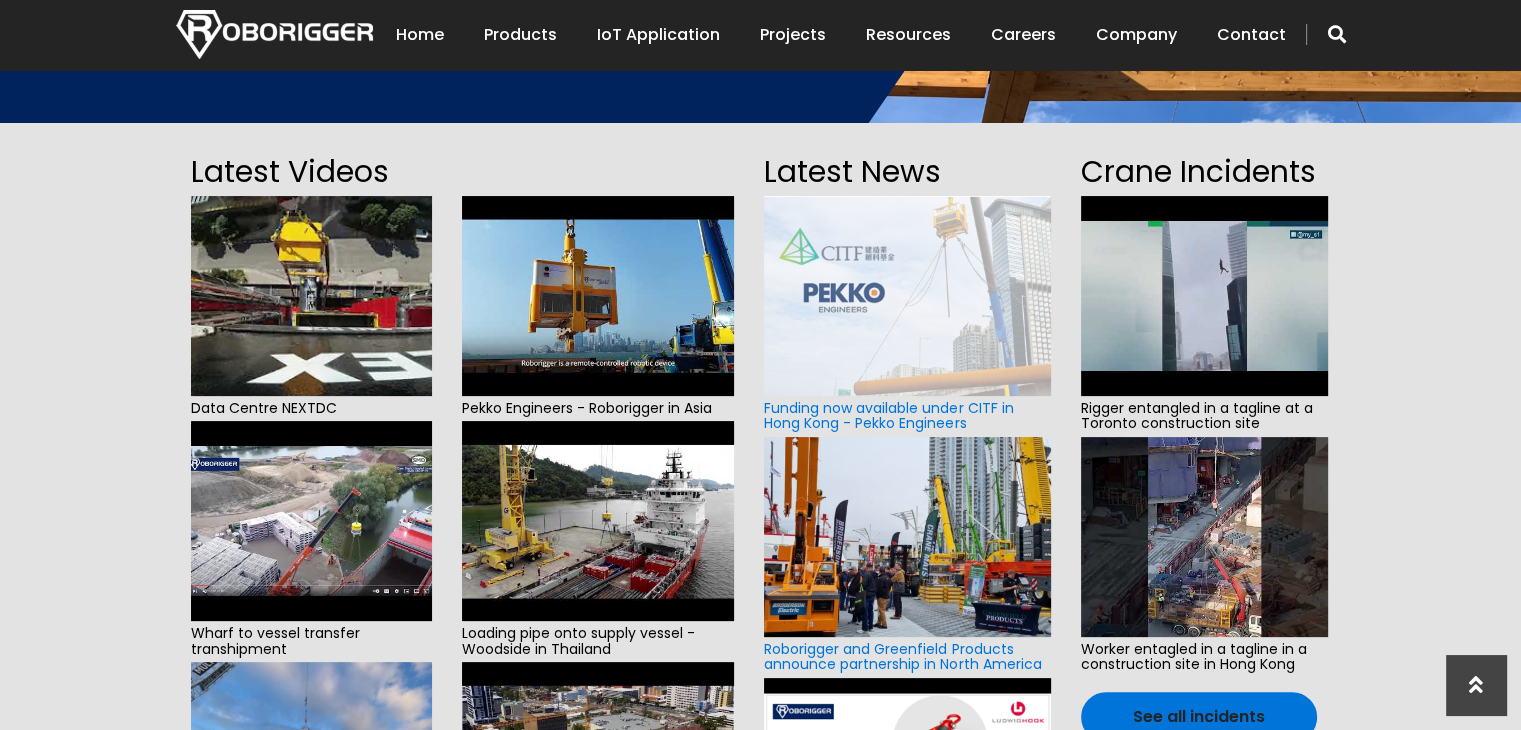 click on "Latest Videos   Data Centre NEXTDC   Wharf to vessel transfer transhipment   Installation of 32m long Glulam beams  See all videos   Pekko Engineers - Roborigger in Asia   Loading pipe onto supply vessel - Woodside in Thailand   Roborigger-Multiplex collaborative partnership Latest News   Funding now available under CITF in Hong Kong - Pekko Engineers     Roborigger and Greenfield Products announce partnership in North America     Roborigger is Ludwig Hook’s exclusive distributor in Australia   See all news Crane Incidents   Rigger entangled in a tagline at a Toronto construction site   Worker entagled in a tagline in a construction site in Hong Kong  See all incidents" at bounding box center [760, 564] 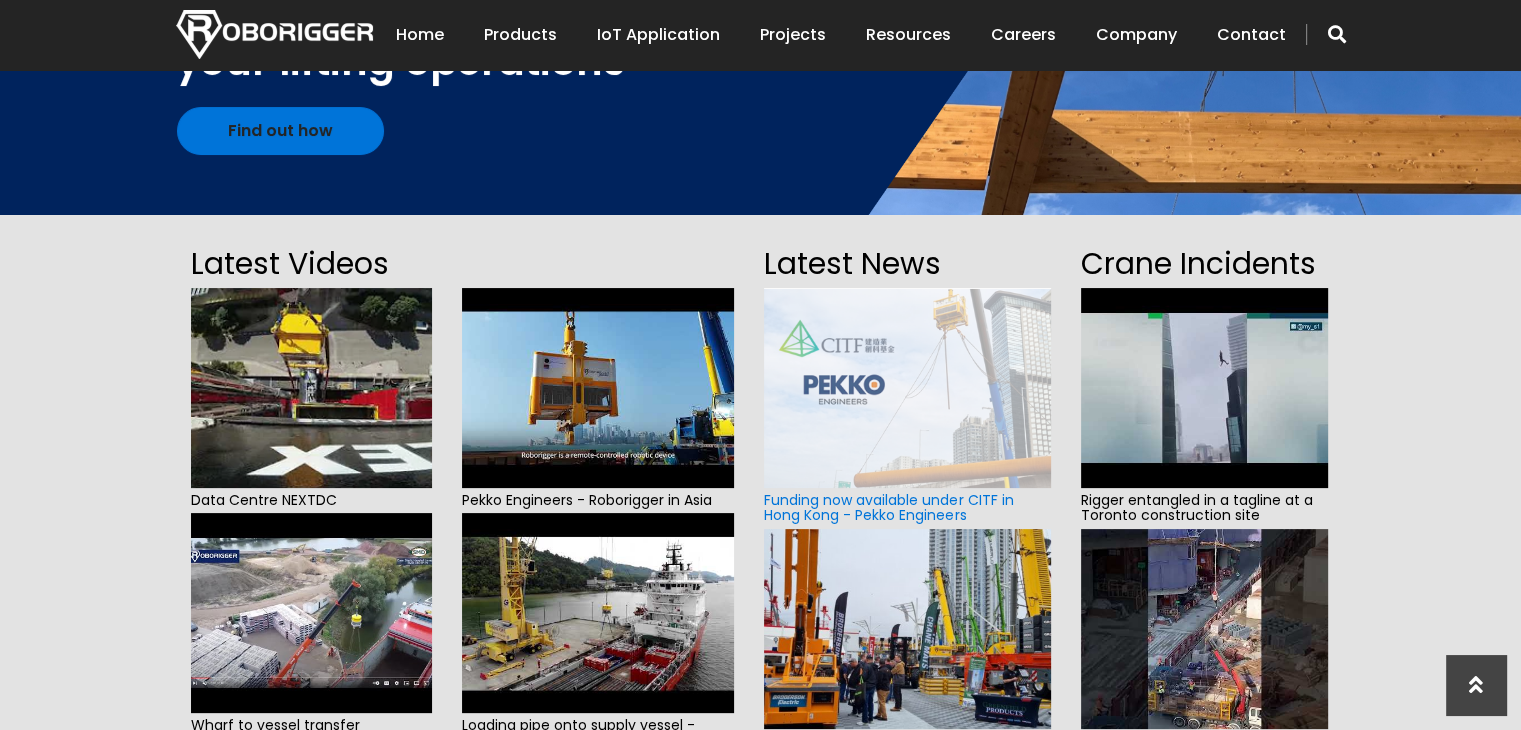 scroll, scrollTop: 300, scrollLeft: 0, axis: vertical 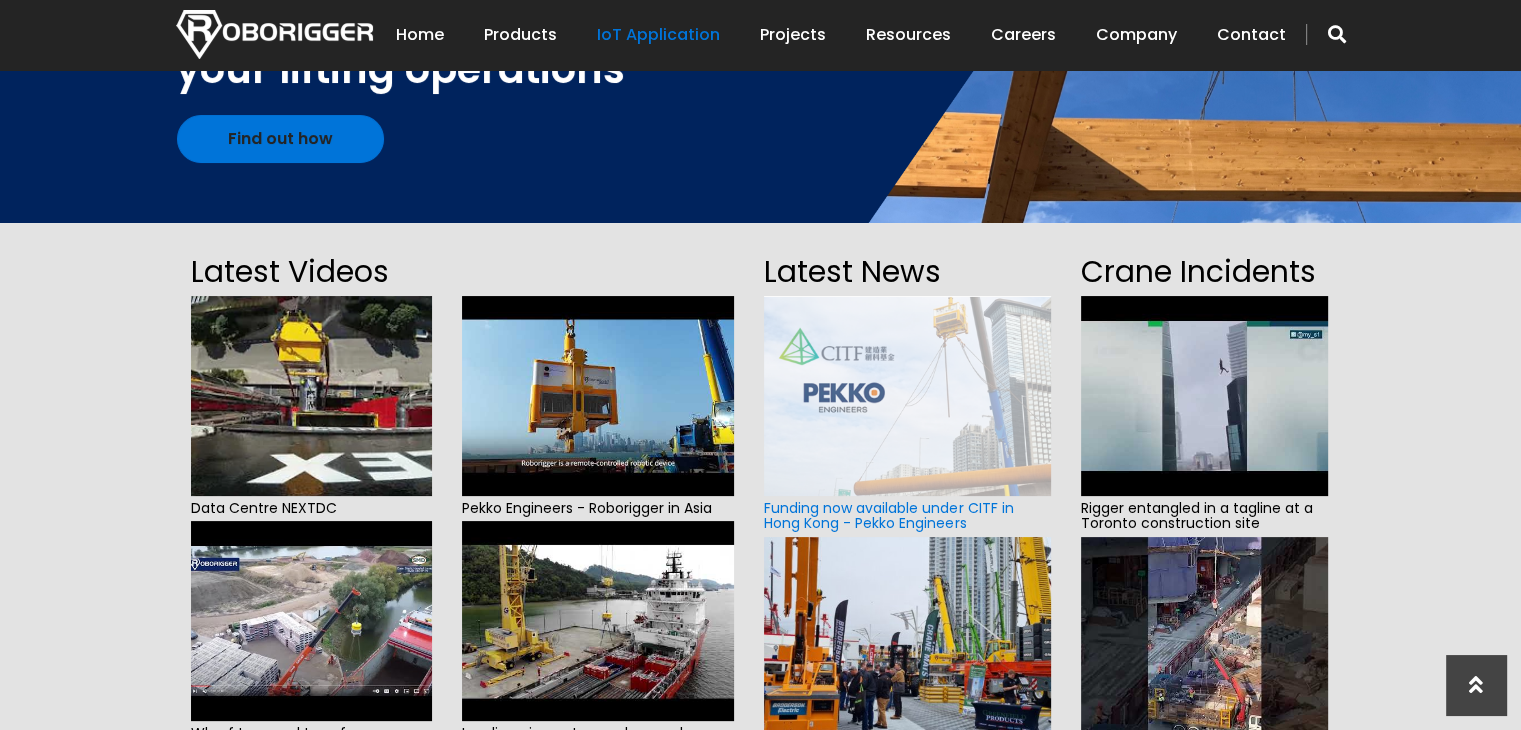 click on "IoT Application" at bounding box center [658, 35] 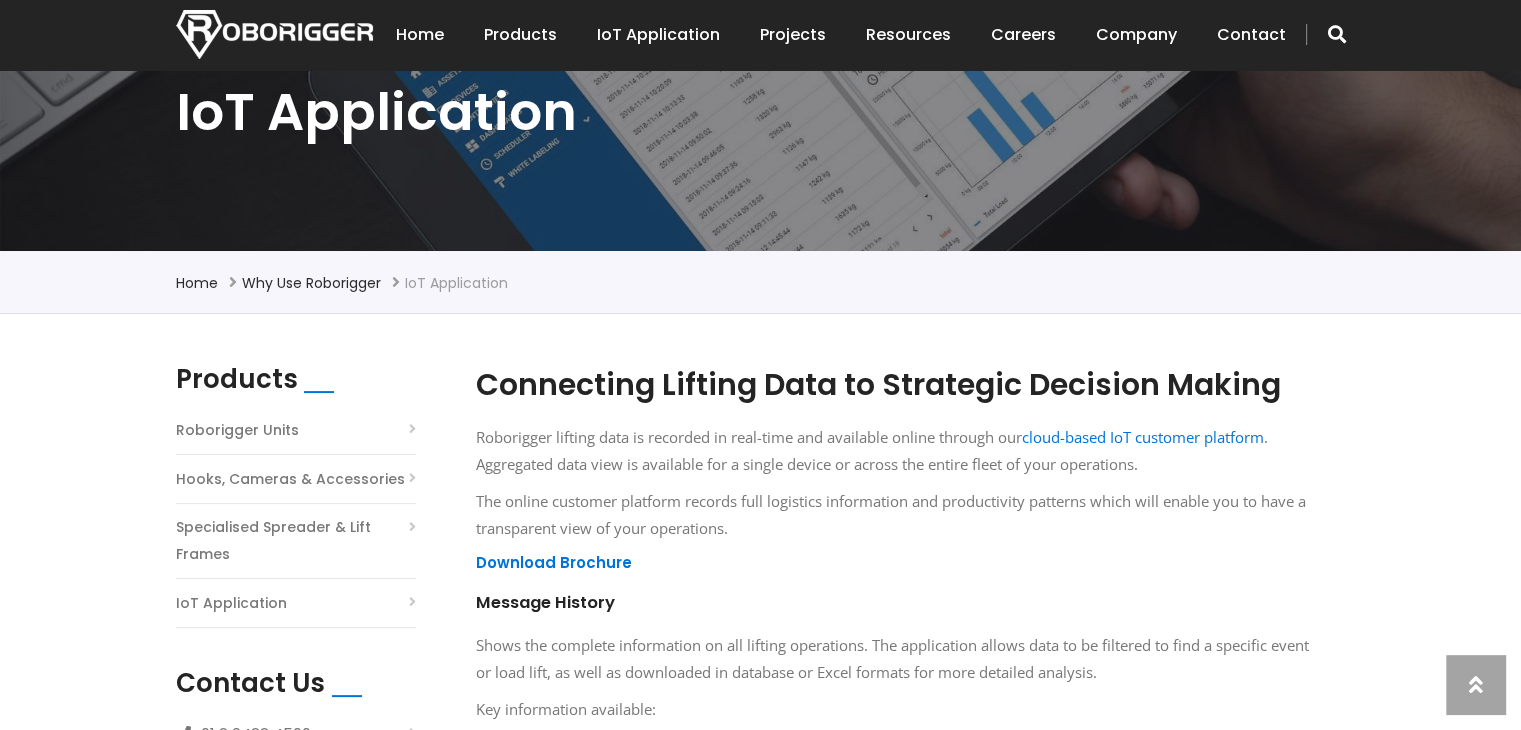 scroll, scrollTop: 400, scrollLeft: 0, axis: vertical 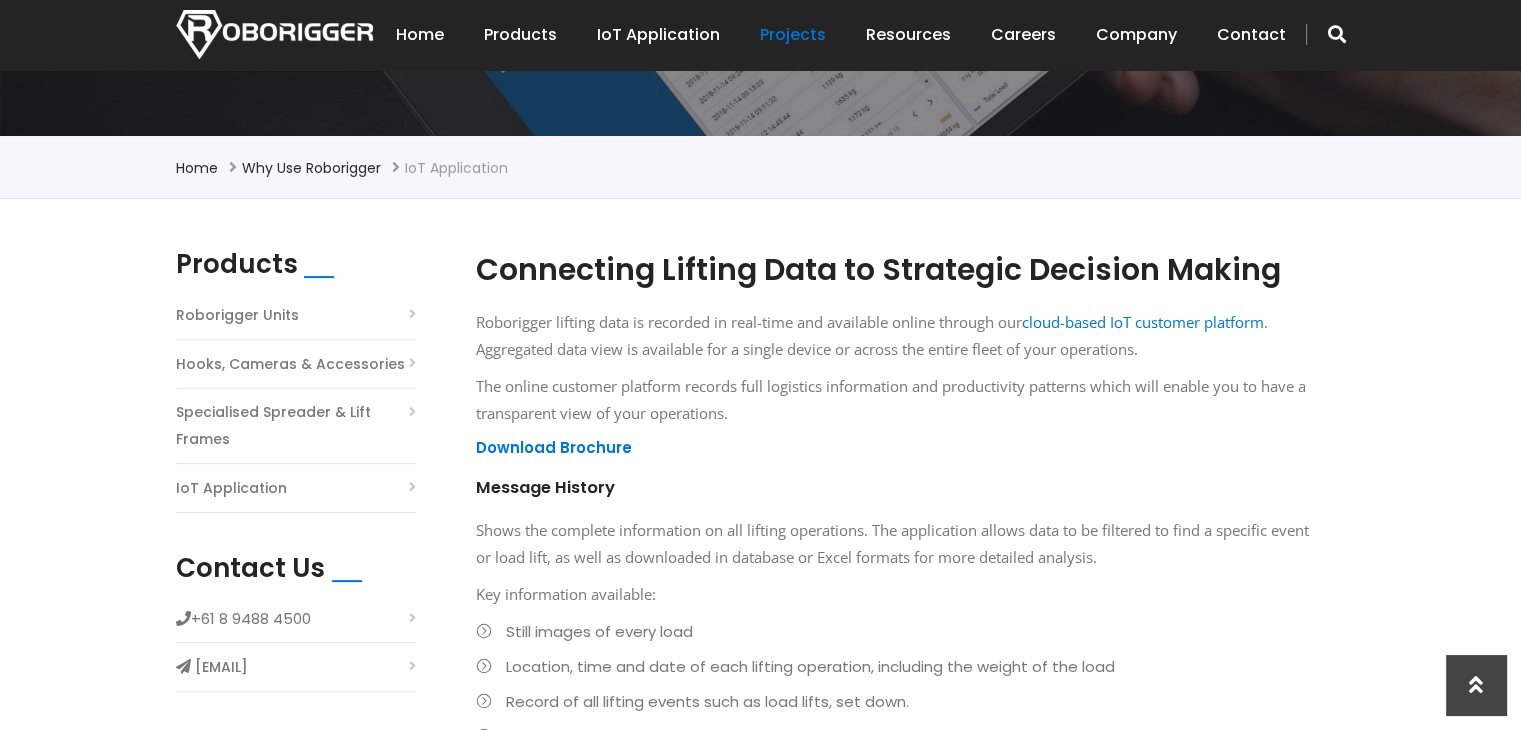 click on "Projects" at bounding box center [793, 35] 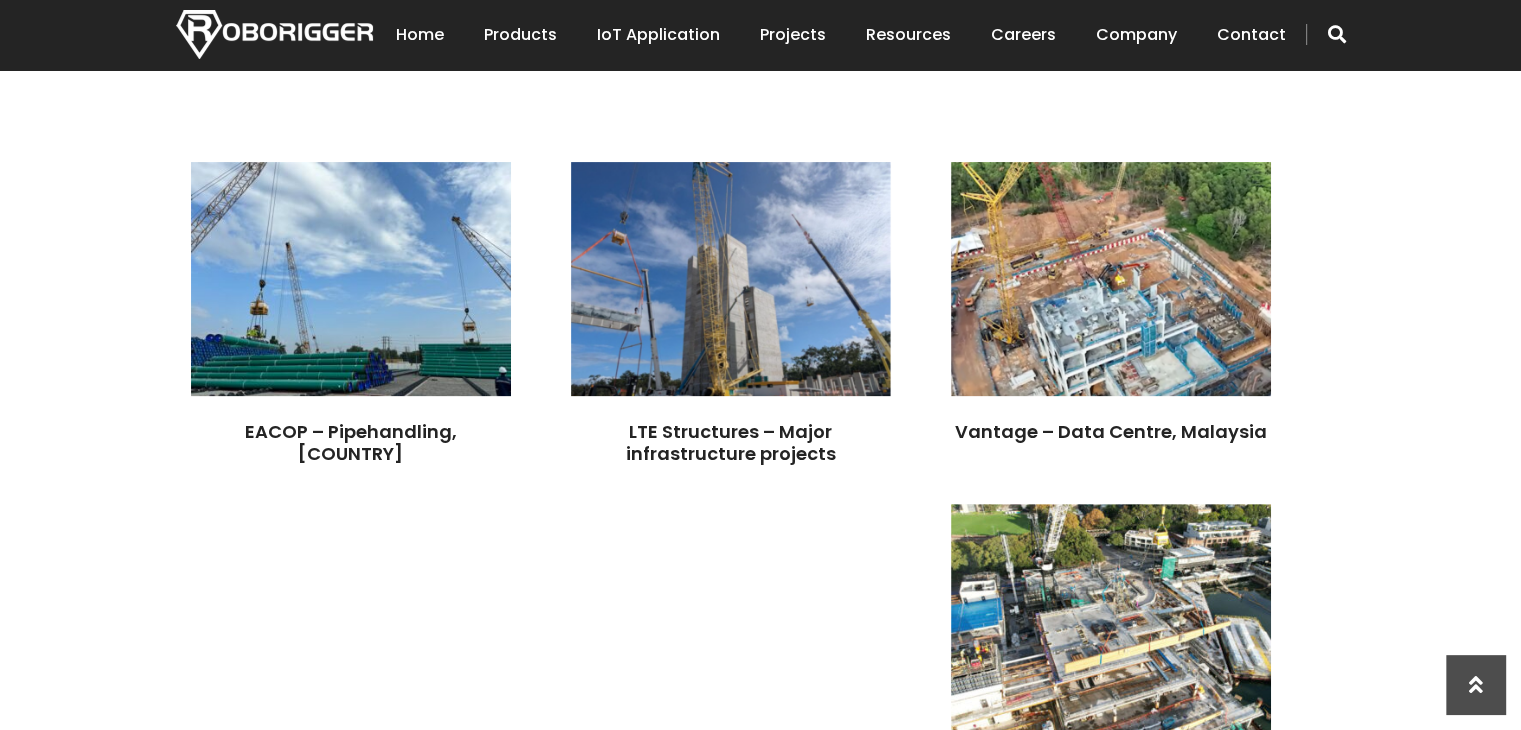 scroll, scrollTop: 600, scrollLeft: 0, axis: vertical 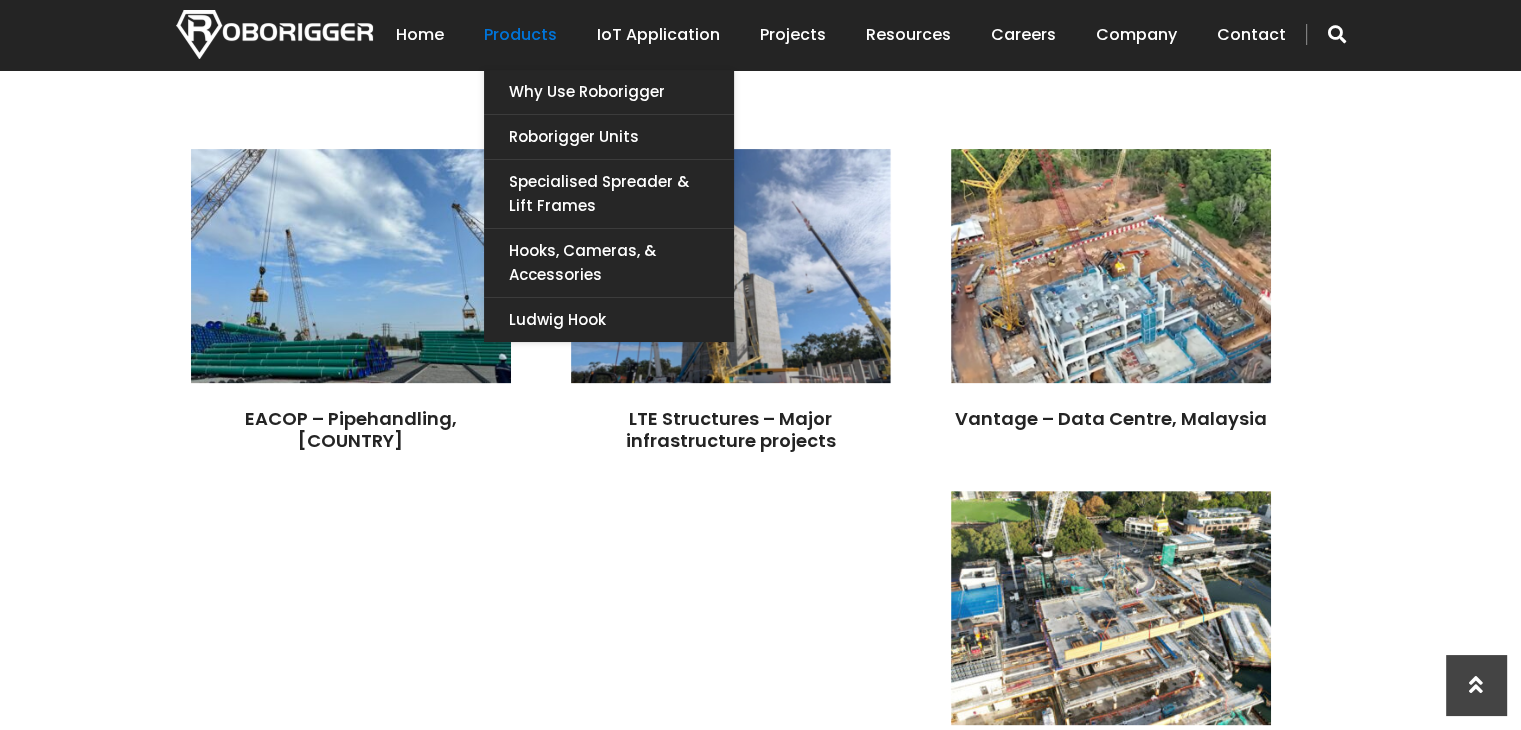 click on "Products" at bounding box center (520, 35) 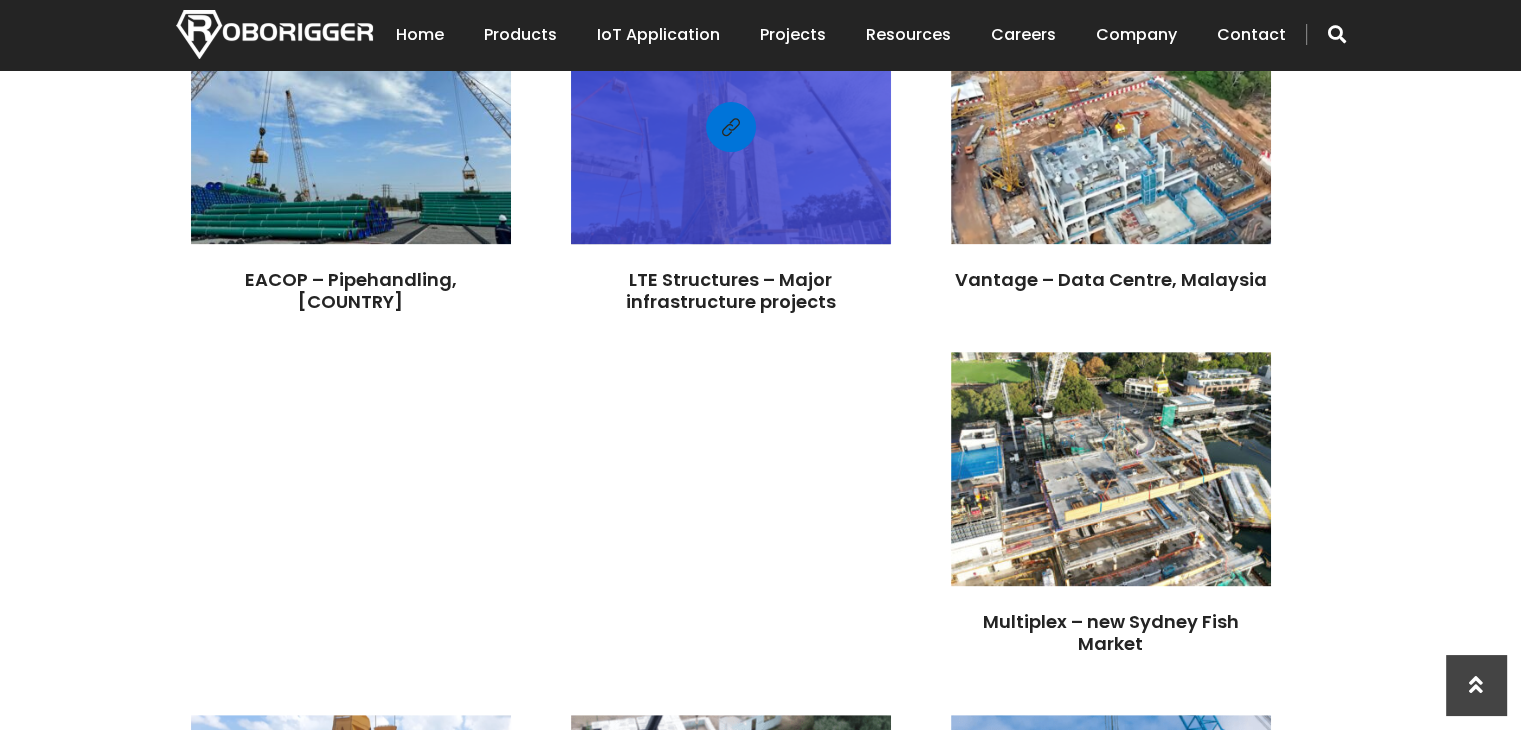 scroll, scrollTop: 700, scrollLeft: 0, axis: vertical 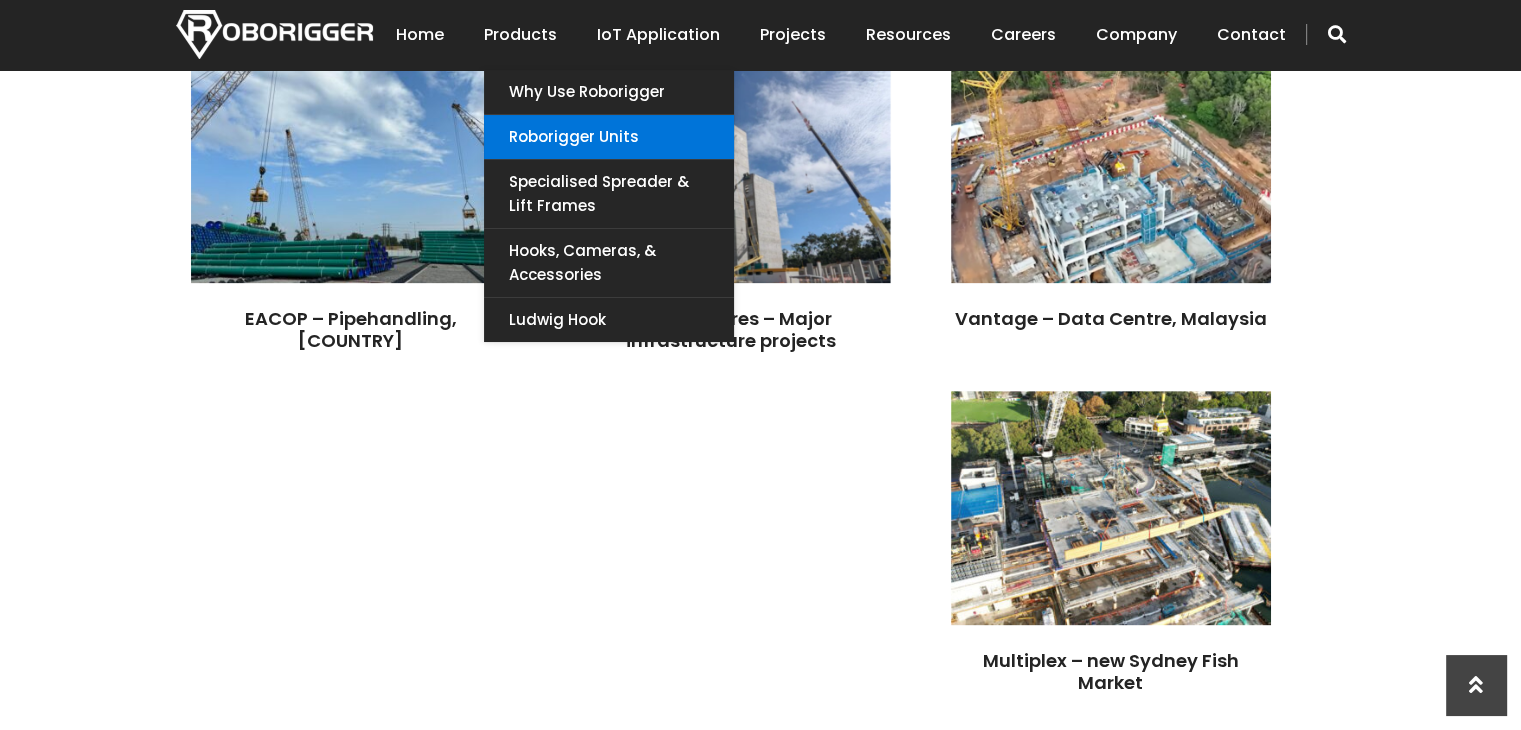 click on "Roborigger Units" at bounding box center [609, 137] 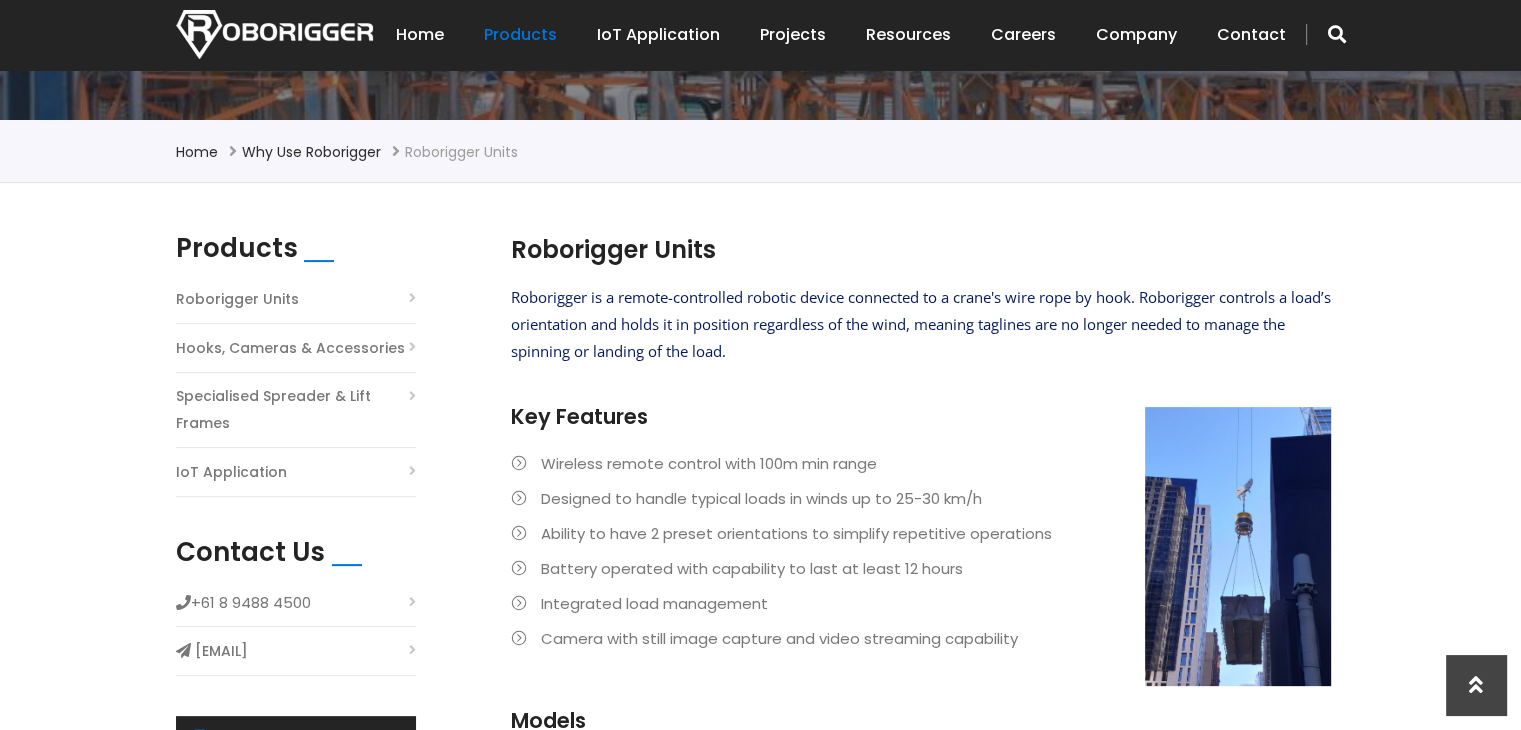 scroll, scrollTop: 400, scrollLeft: 0, axis: vertical 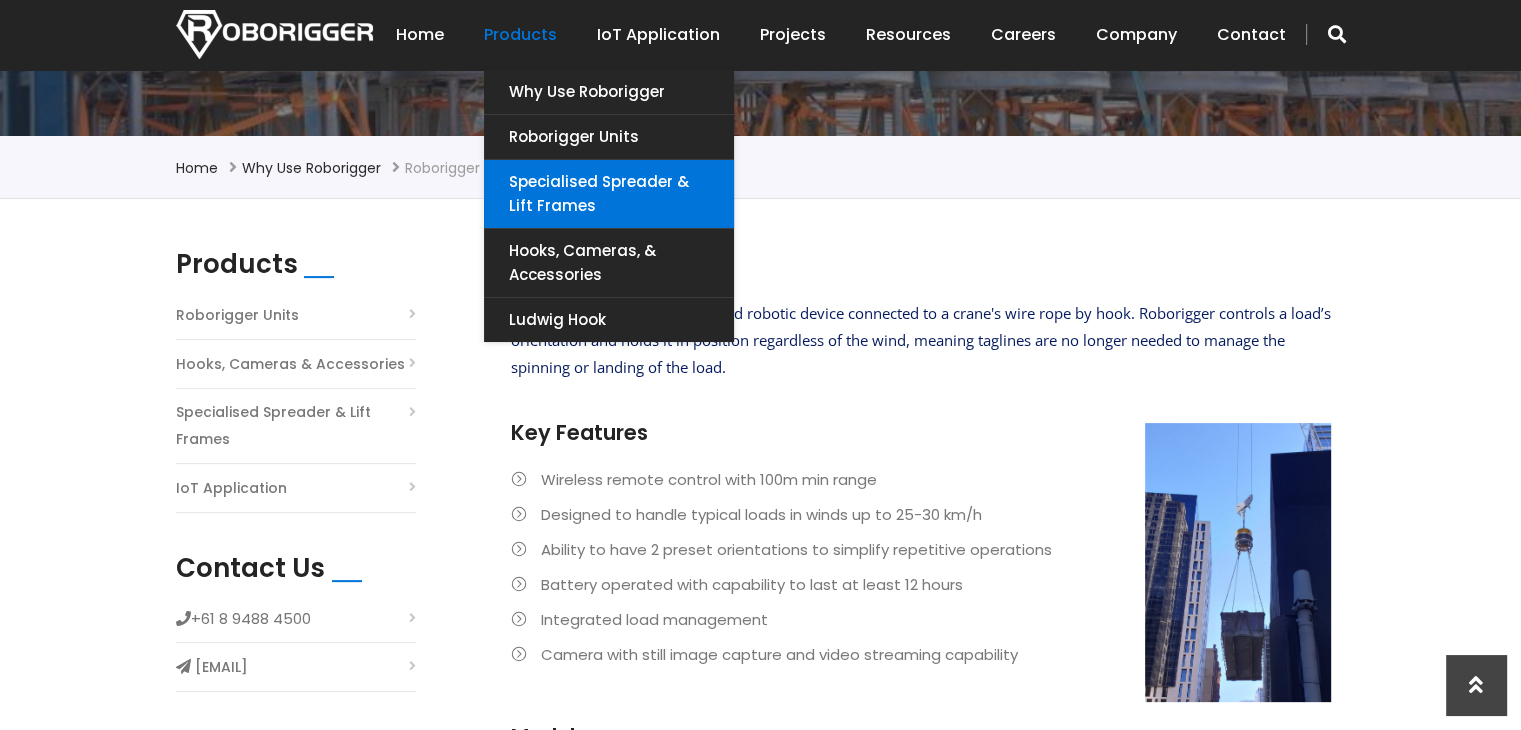 click on "Specialised Spreader & Lift Frames" at bounding box center [609, 194] 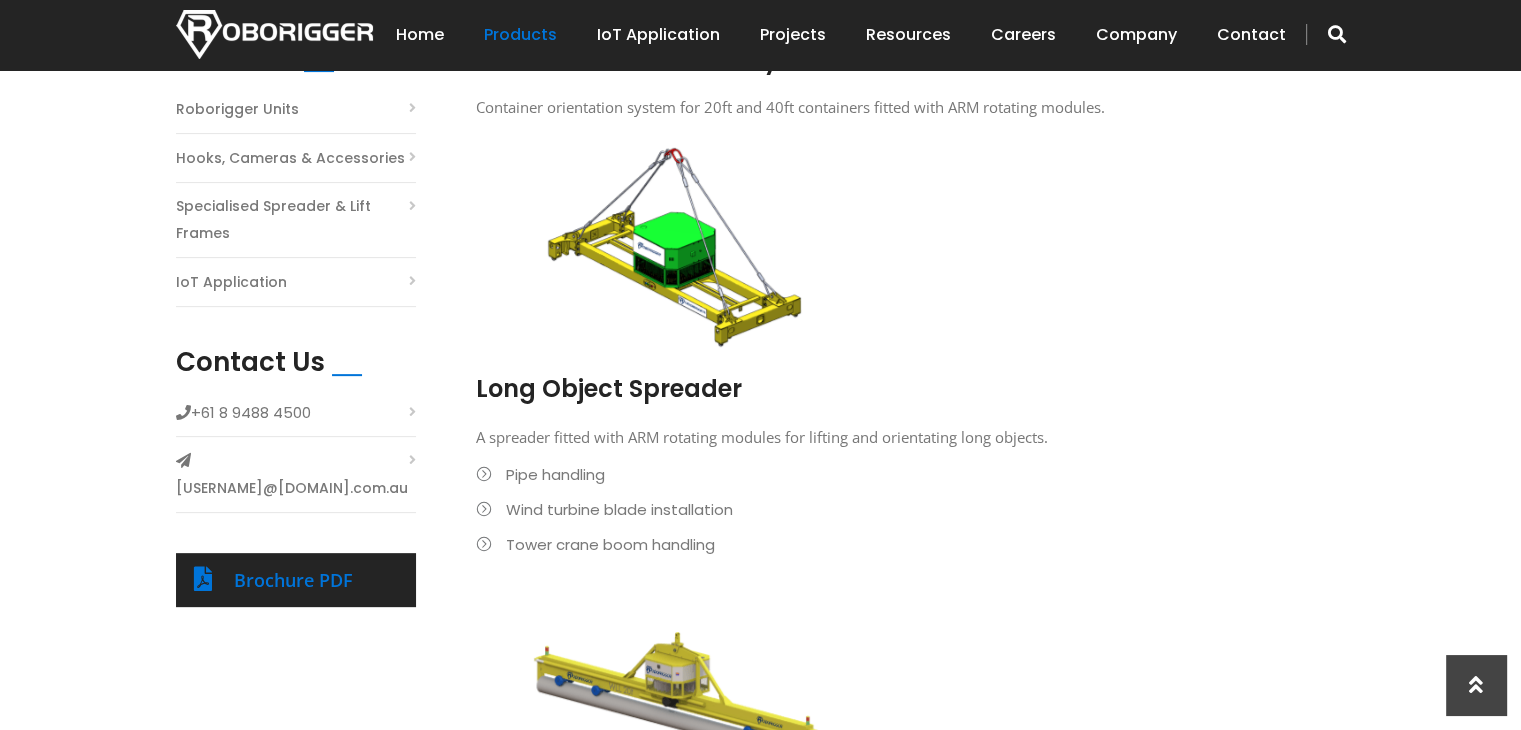 scroll, scrollTop: 500, scrollLeft: 0, axis: vertical 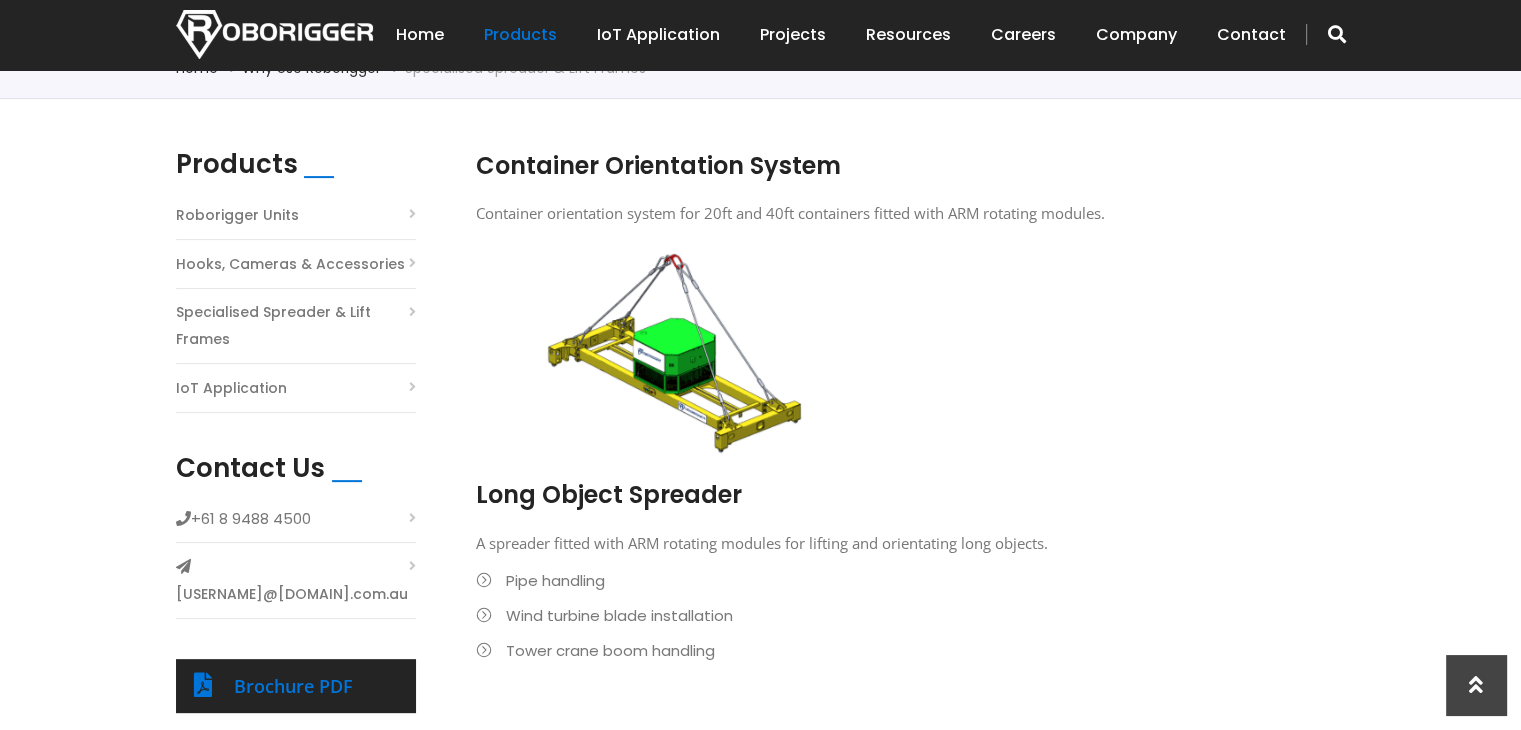click on "Specialised Spreader & Lift Frames" at bounding box center [296, 326] 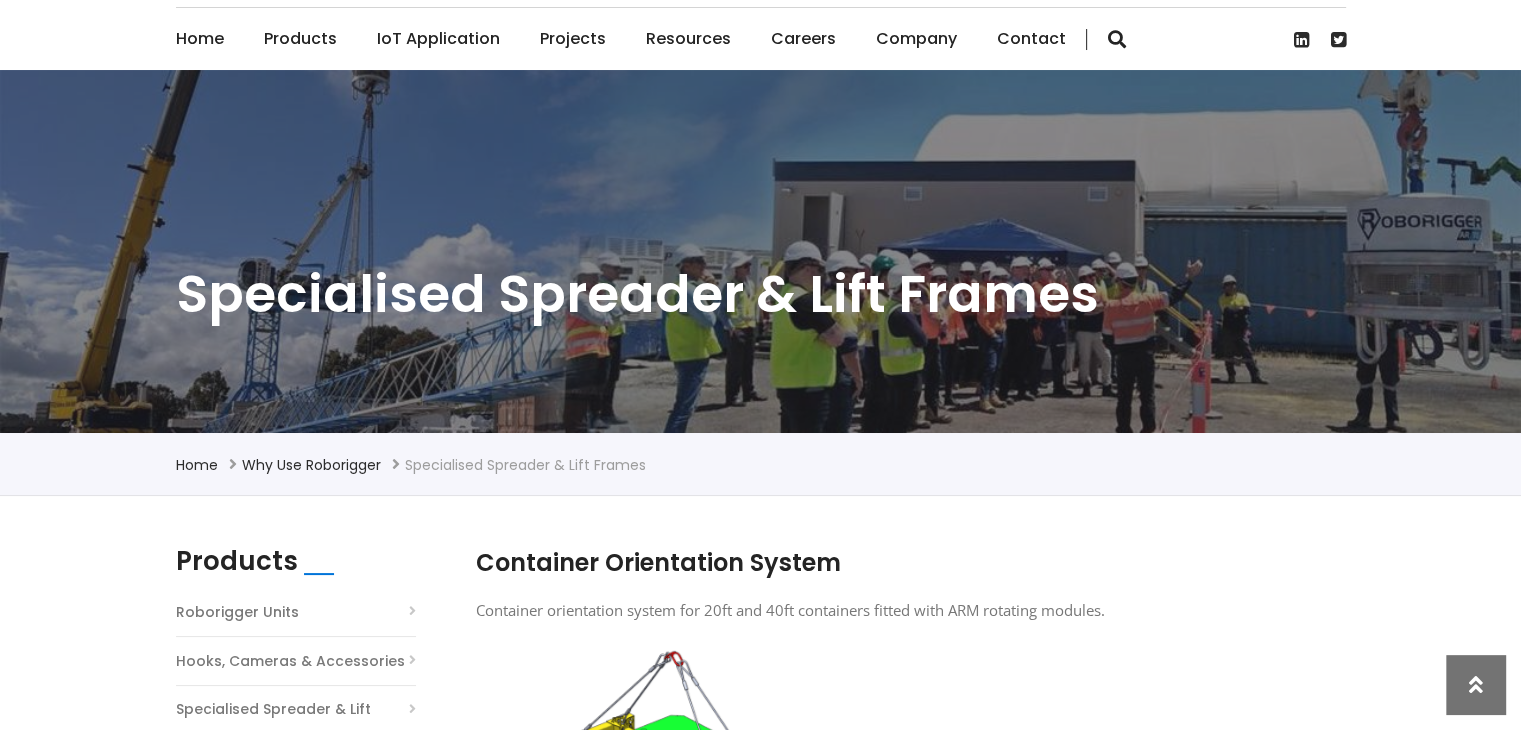 scroll, scrollTop: 100, scrollLeft: 0, axis: vertical 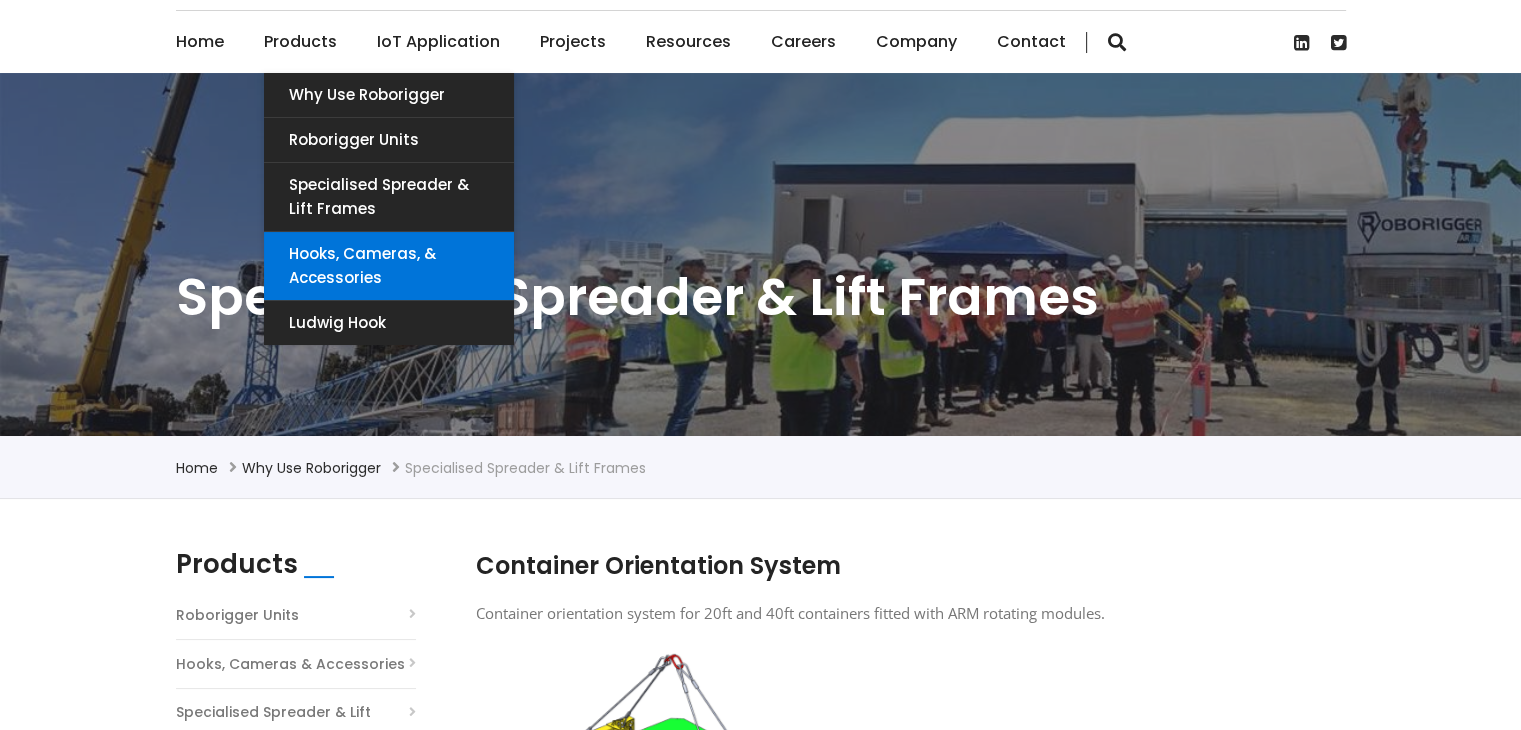 click on "Hooks, Cameras, & Accessories" at bounding box center [389, 266] 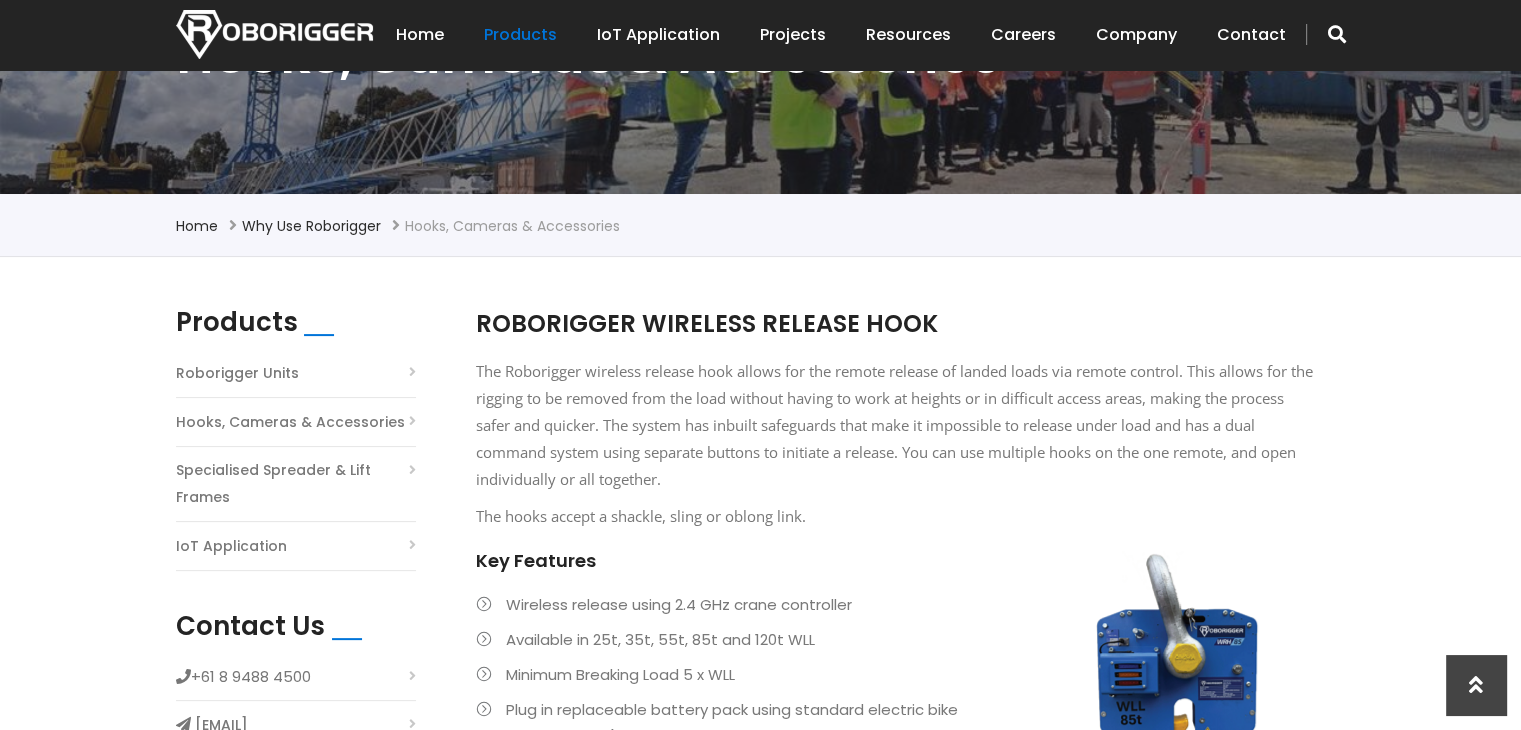 scroll, scrollTop: 400, scrollLeft: 0, axis: vertical 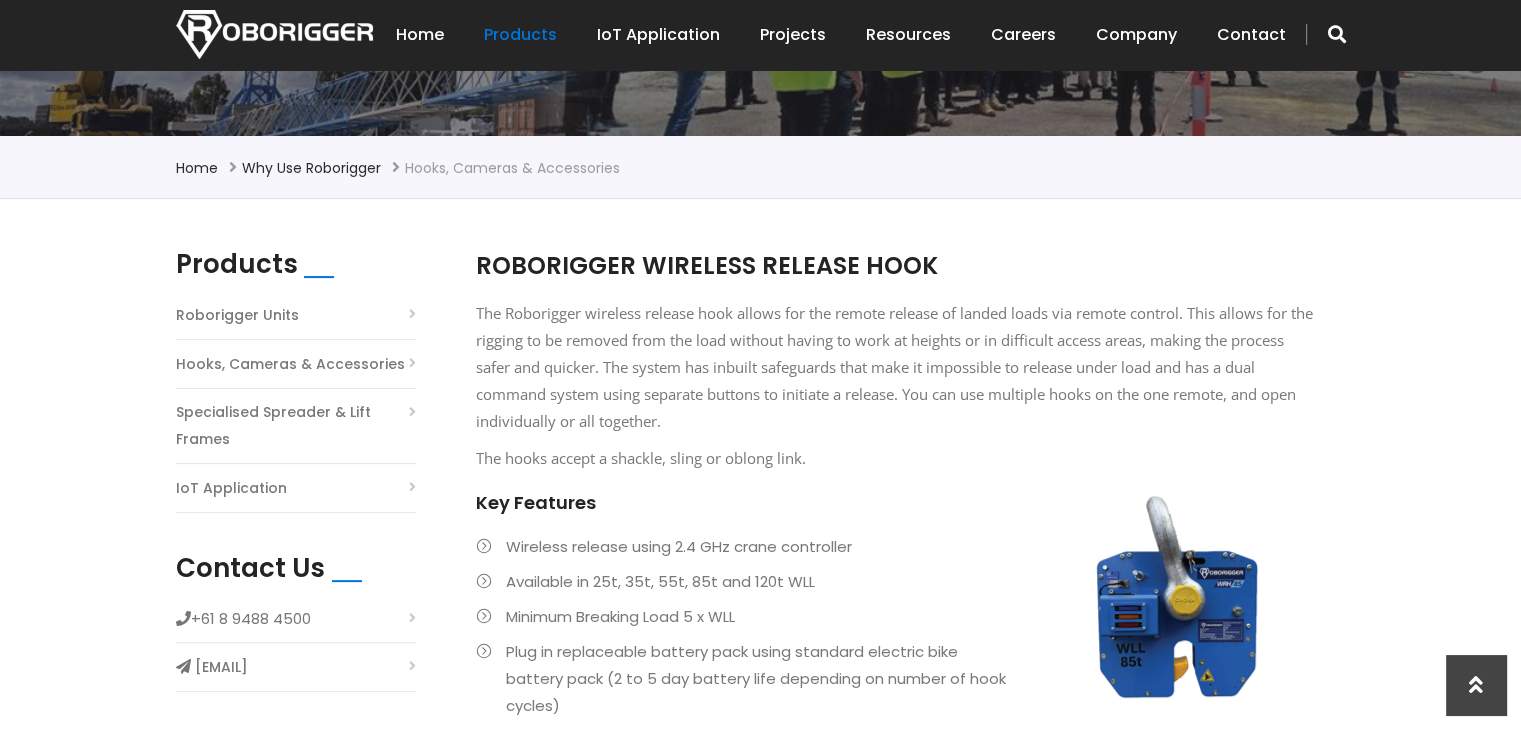 click on "Roborigger Units" at bounding box center (237, 315) 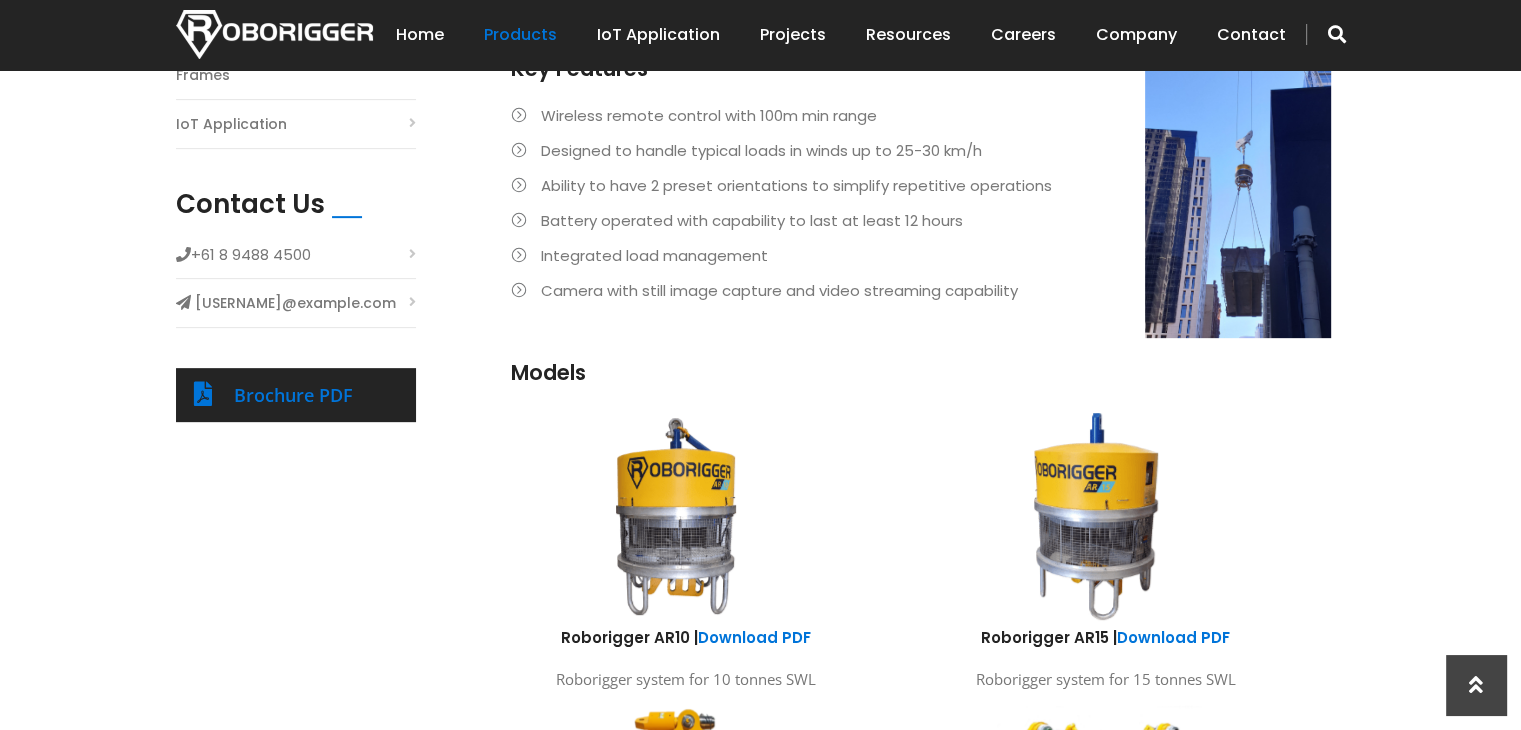 scroll, scrollTop: 500, scrollLeft: 0, axis: vertical 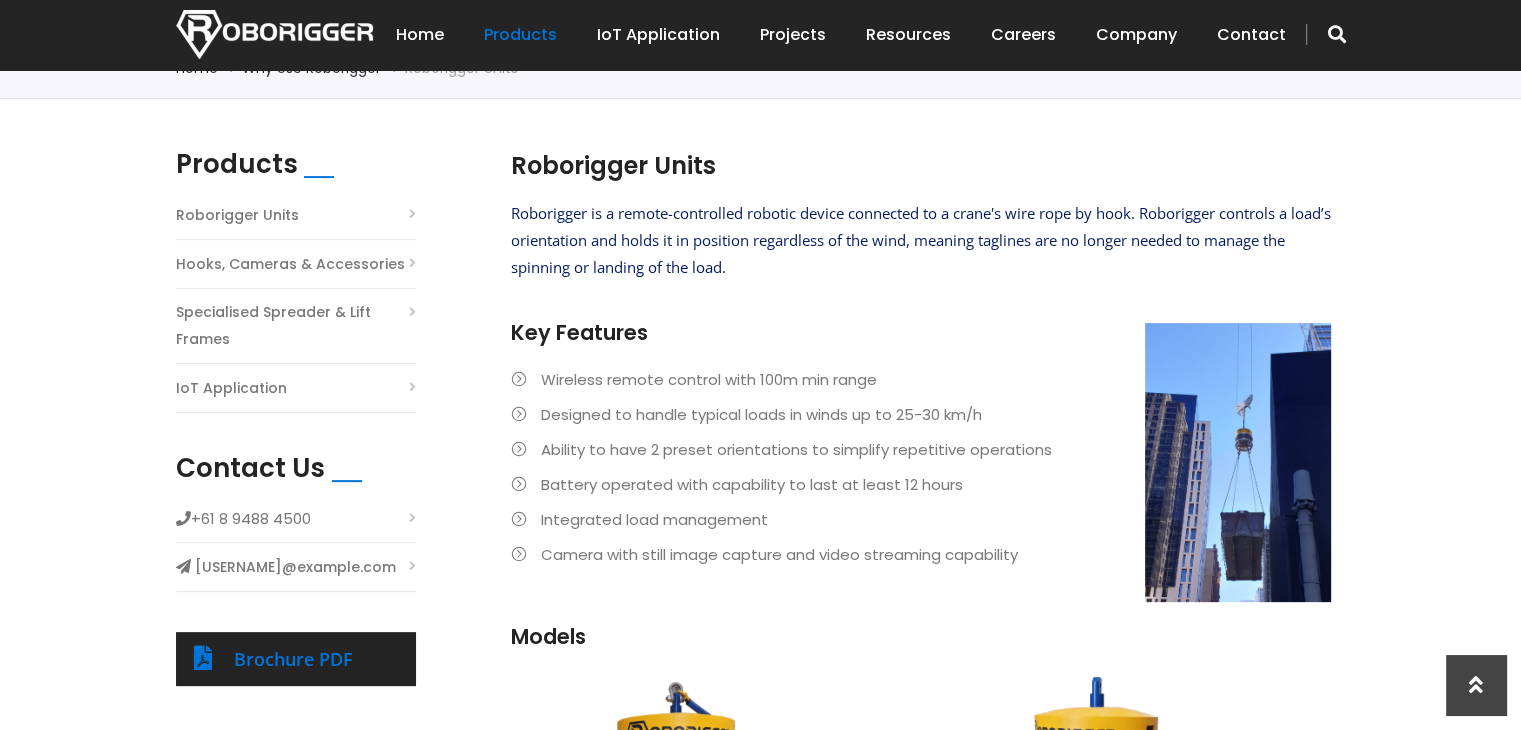 click on "Specialised Spreader & Lift Frames" at bounding box center (296, 326) 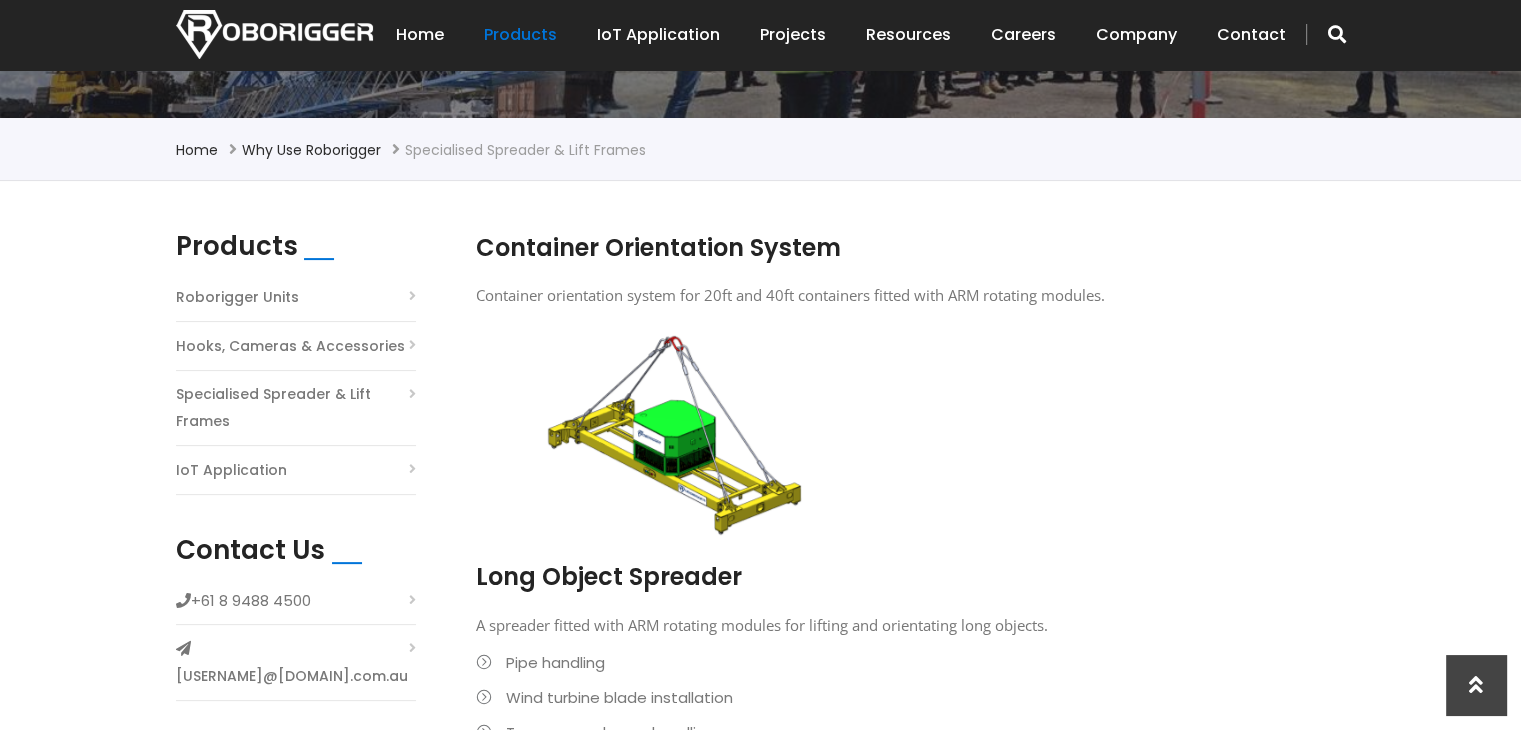 scroll, scrollTop: 400, scrollLeft: 0, axis: vertical 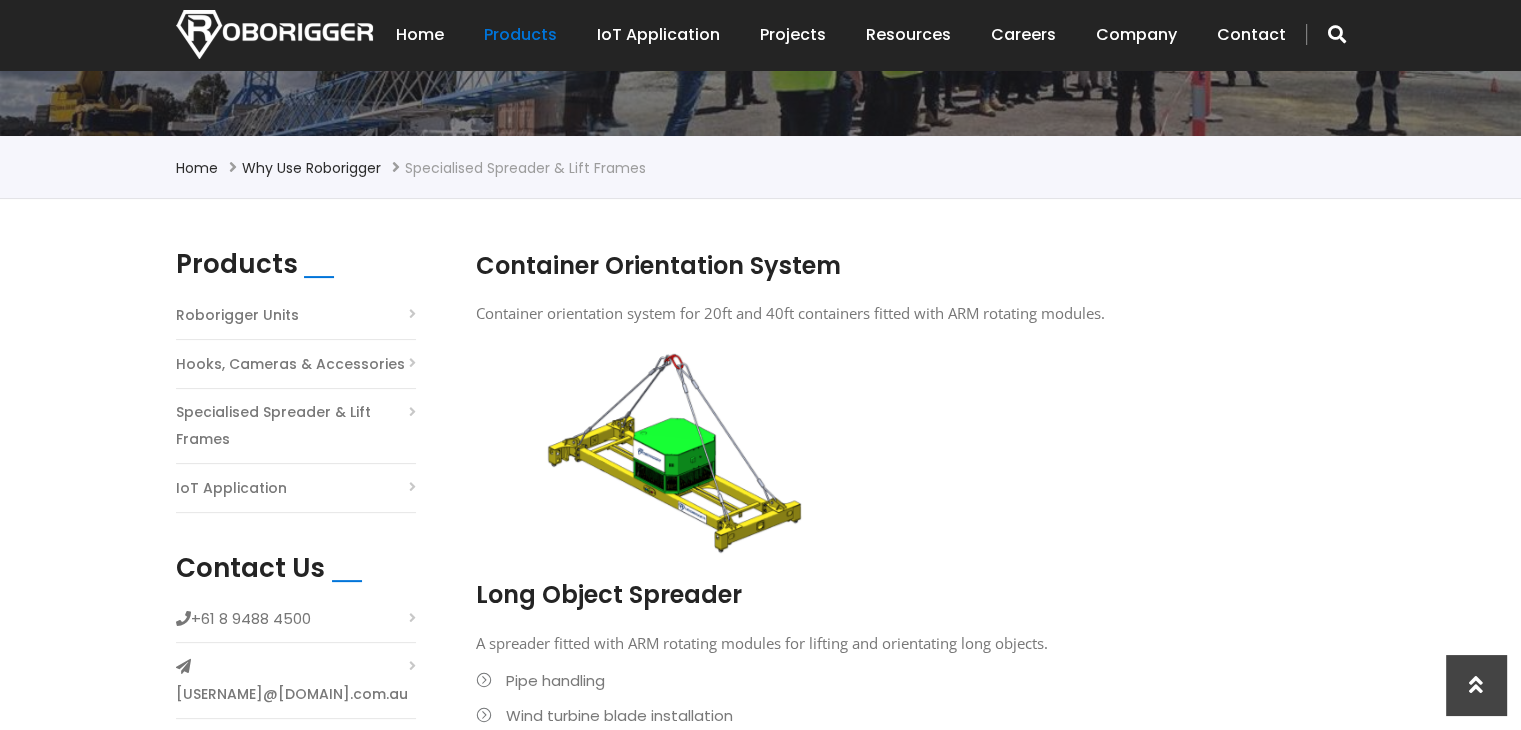 click on "IoT Application" at bounding box center [296, 493] 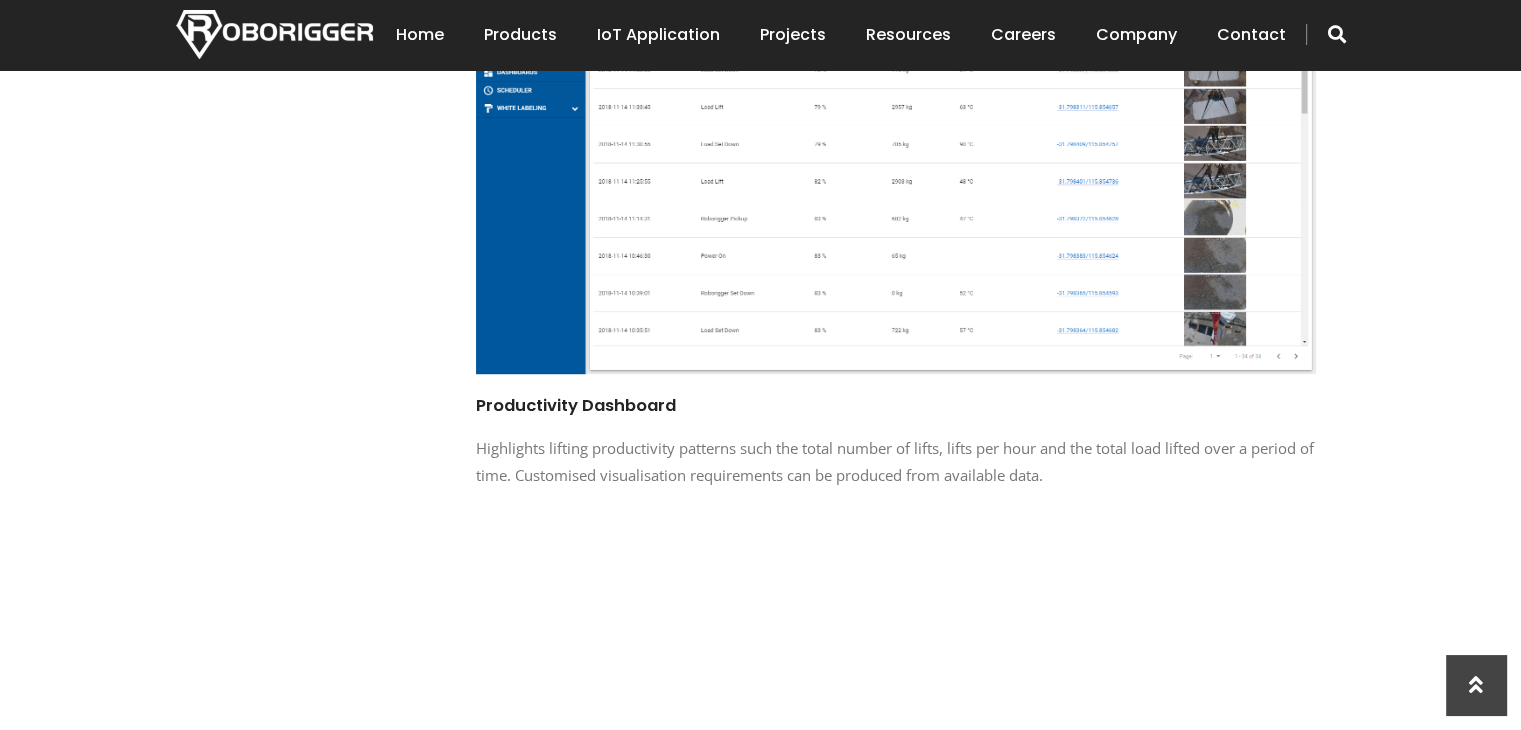 scroll, scrollTop: 1400, scrollLeft: 0, axis: vertical 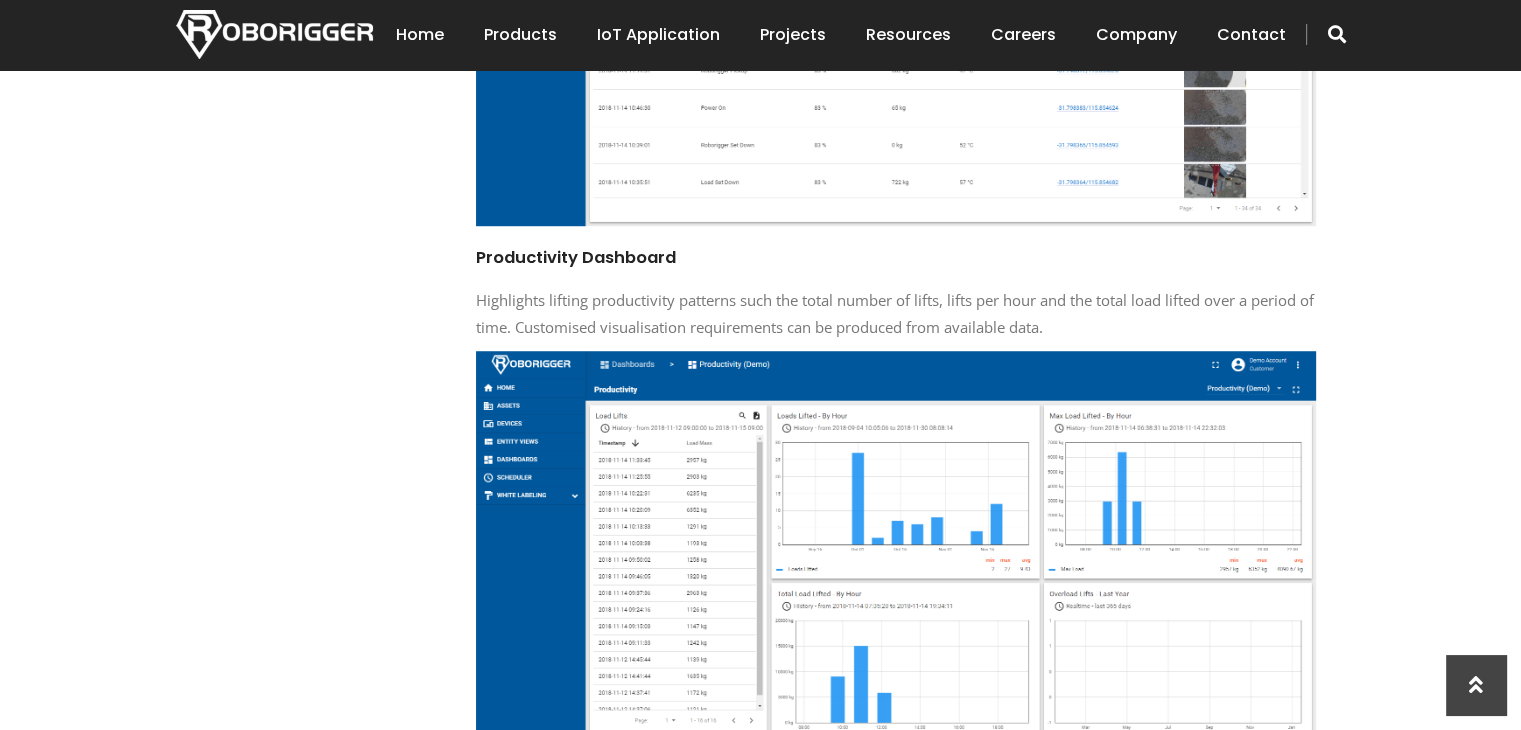 click on "Products   Roborigger Units   Hooks, Cameras & Accessories   Specialised Spreader & Lift Frames   IoT Application Contact Us    [PHONE]      [USERNAME]@example.com     Brochure PDF Connecting Lifting Data to Strategic Decision Making  Roborigger lifting data is recorded in real-time and available online through our  cloud-based IoT customer platform . Aggregated data view is available for a single device or across the entire fleet of your operations.   The online customer platform records full logistics information and productivity patterns which will enable you to have a transparent view of your operations. Download Brochure Message History   Shows the complete information on all lifting operations. The application allows data to be filtered to find a specific event or load lift, as well as downloaded in database or Excel formats for more detailed analysis. Key information available:   Still images of every load   [LOCATION], [TIME] and [DATE] of each lifting operation, including the weight of the load" at bounding box center [760, 305] 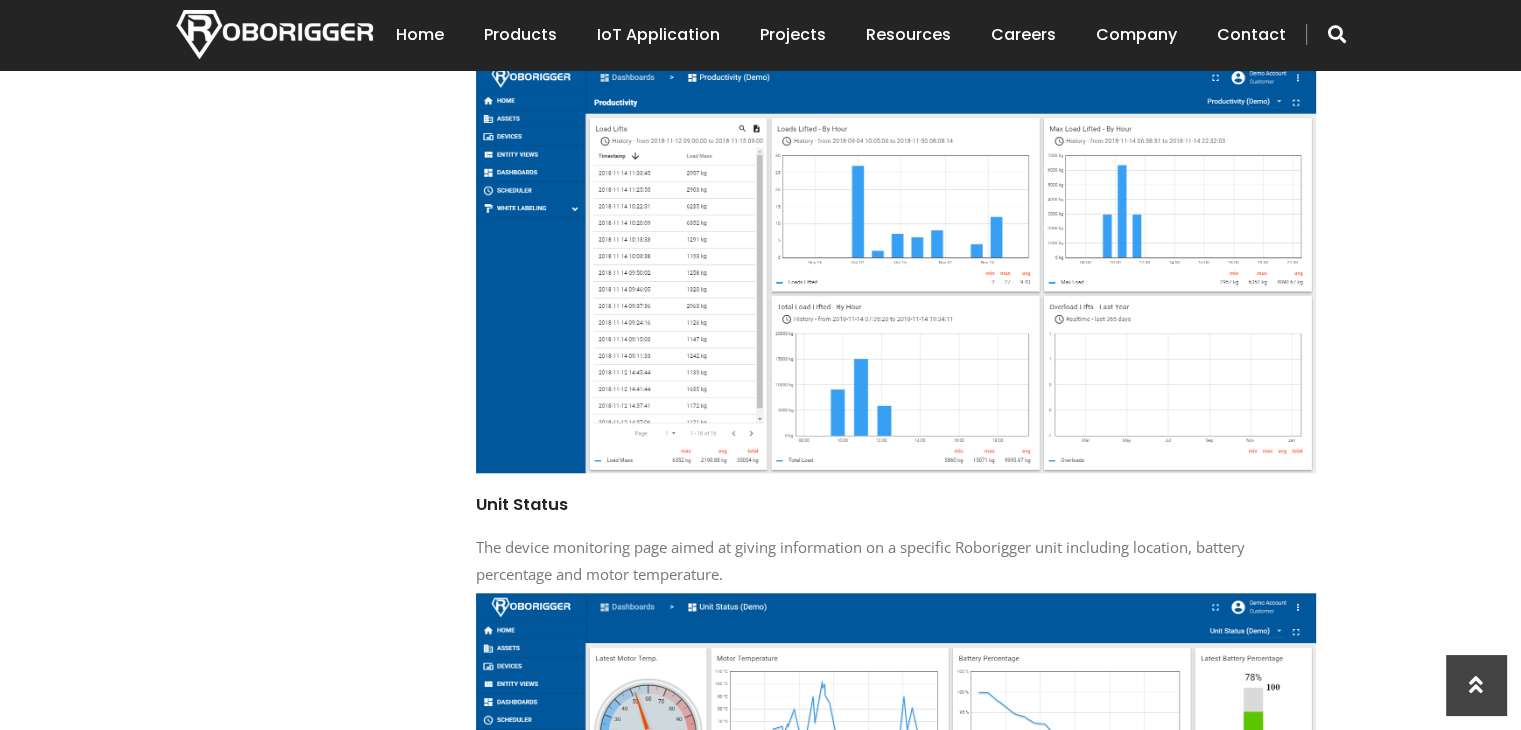 scroll, scrollTop: 2000, scrollLeft: 0, axis: vertical 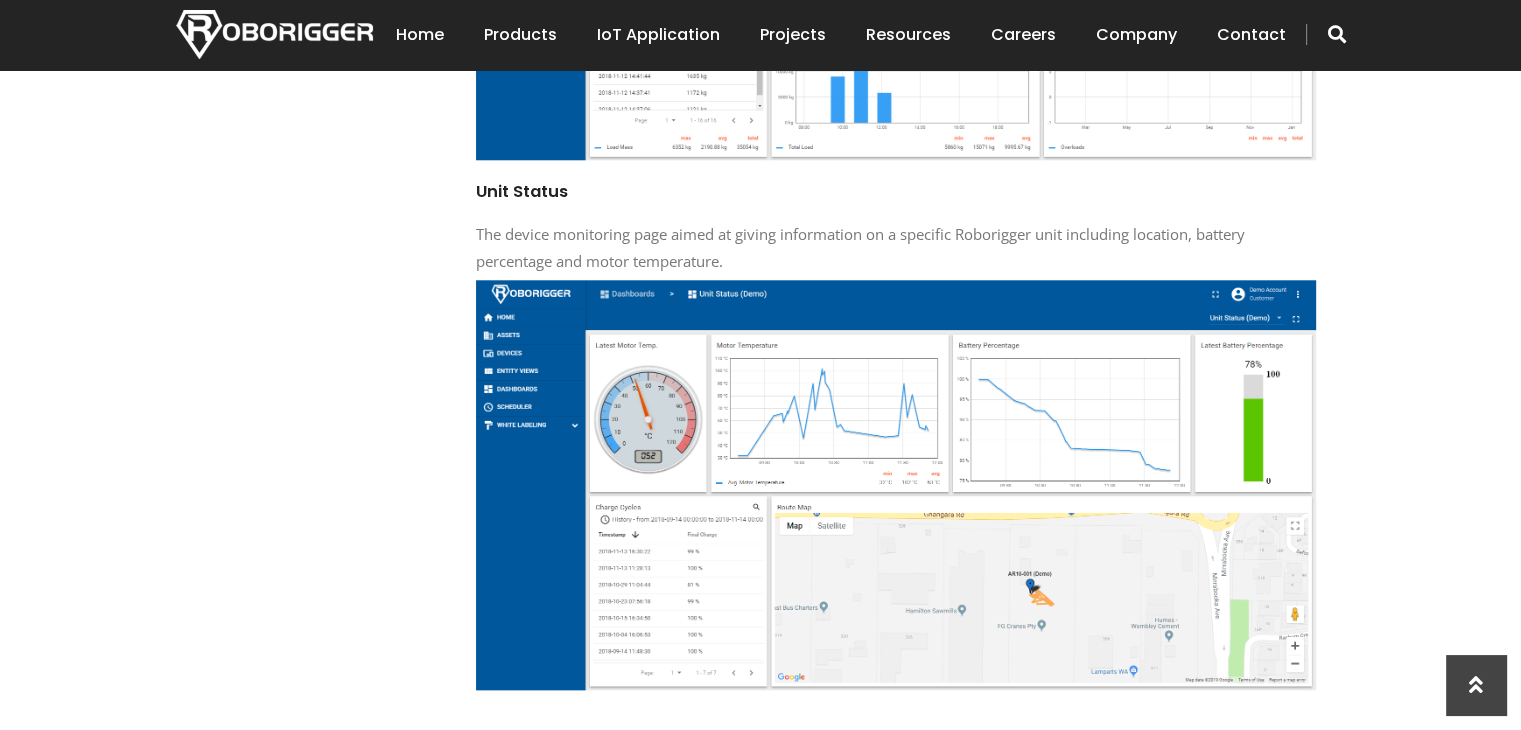 click on "Products   Roborigger Units   Hooks, Cameras & Accessories   Specialised Spreader & Lift Frames   IoT Application Contact Us    +61 8 9488 4500      busdev@roborigger.com.au     Brochure PDF Connecting Lifting Data to Strategic Decision Making  Roborigger lifting data is recorded in real-time and available online through our  cloud-based IoT customer platform . Aggregated data view is available for a single device or across the entire fleet of your operations.  The online customer platform records full logistics information and productivity patterns which will enable you to have a transparent view of your operations. Download Brochure Message History   Shows the complete information on all lifting operations. The application allows data to be filtered to find a specific event or load lift, as well as downloaded in database or Excel formats for more detailed analysis. Key information available:   Still images of every load   Location, time and date of each lifting operation, including the weight of the load" at bounding box center [760, -295] 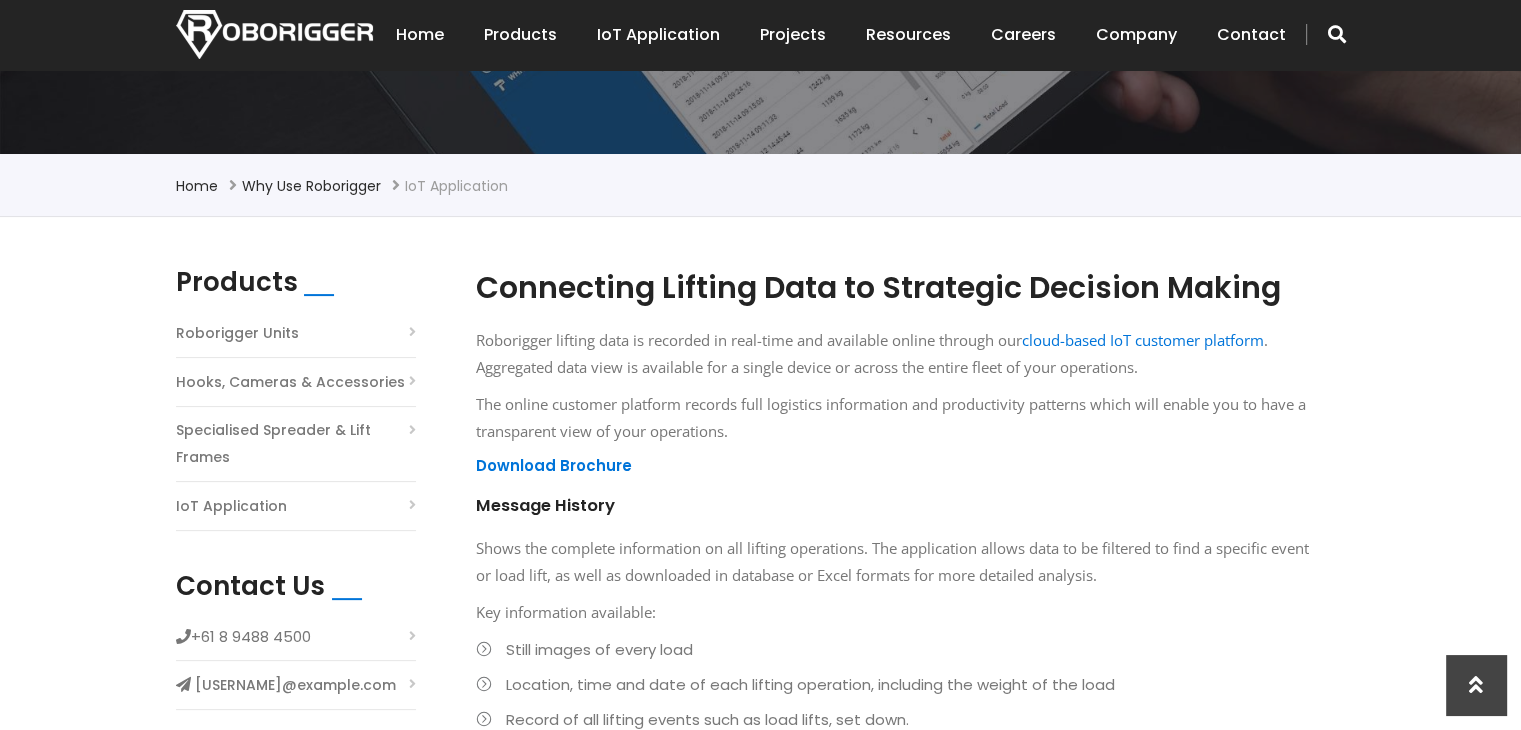 scroll, scrollTop: 380, scrollLeft: 0, axis: vertical 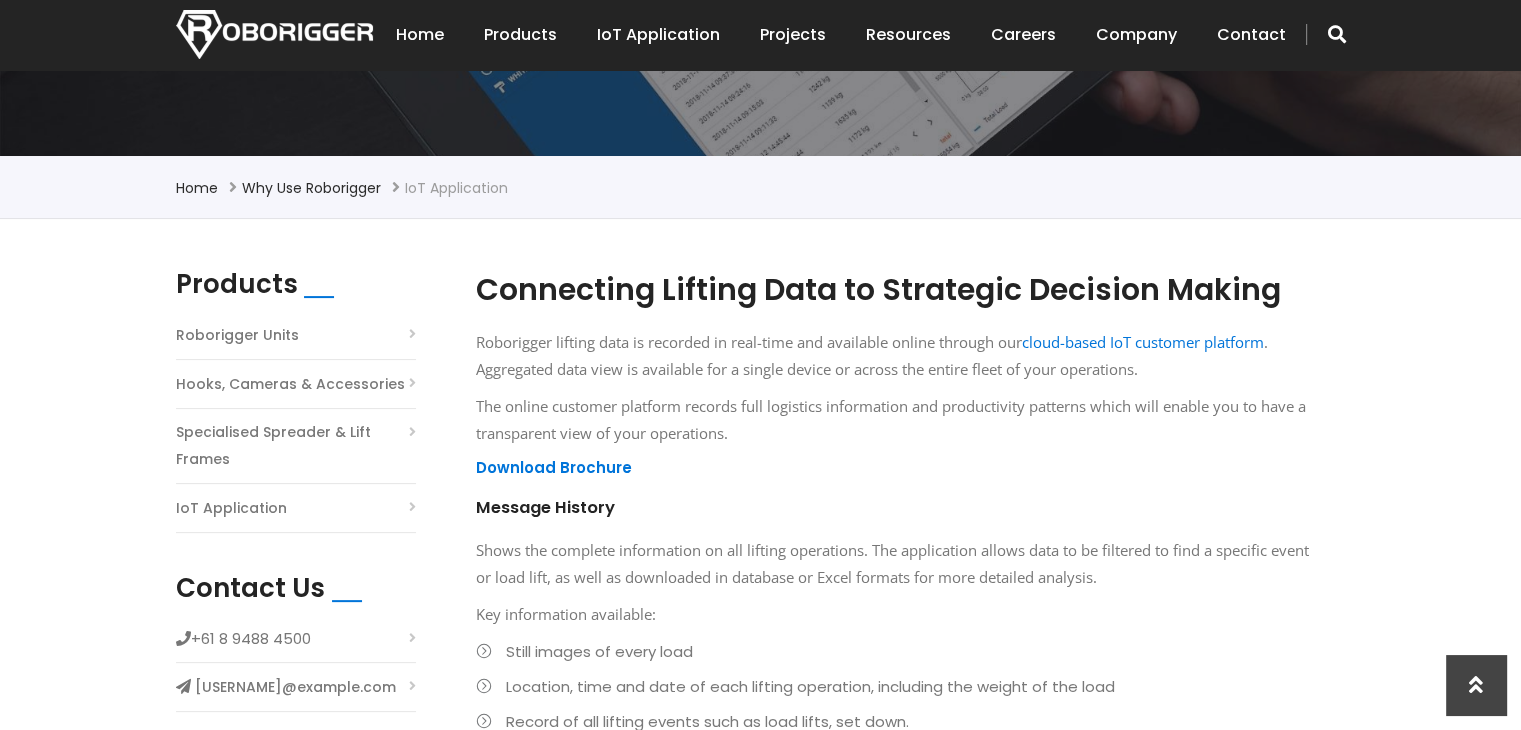 click on "Roborigger Units" at bounding box center [237, 335] 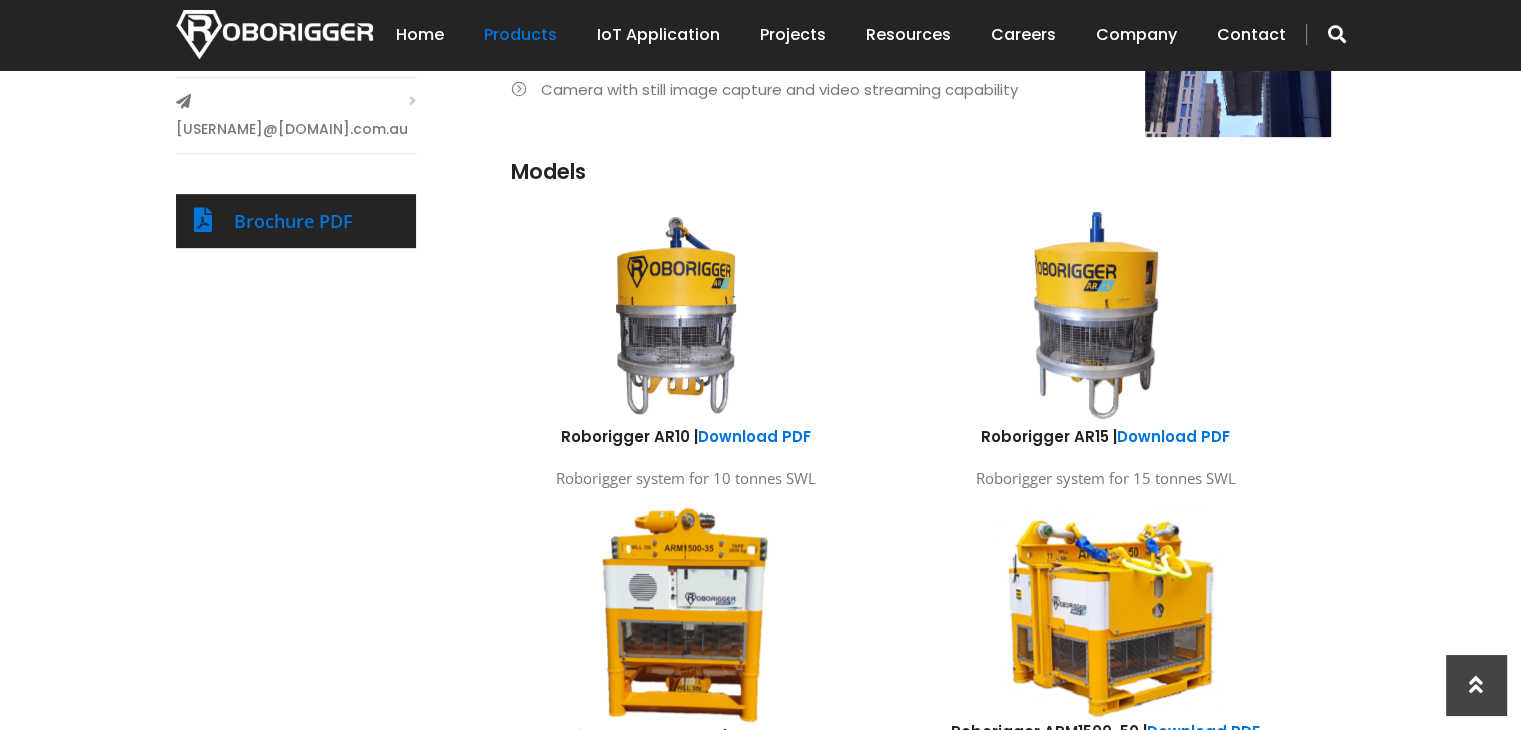 scroll, scrollTop: 1000, scrollLeft: 0, axis: vertical 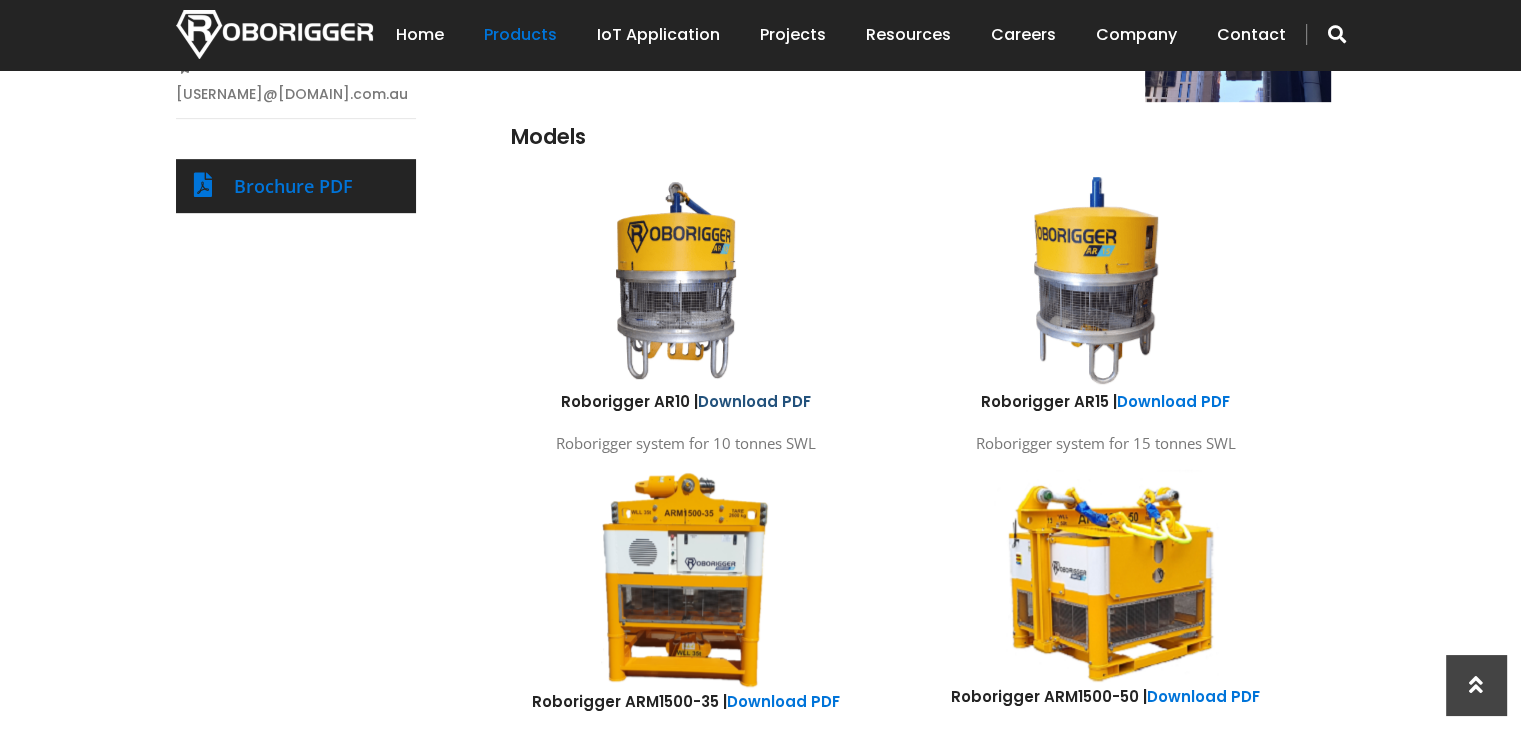 click on "Download PDF" at bounding box center (754, 401) 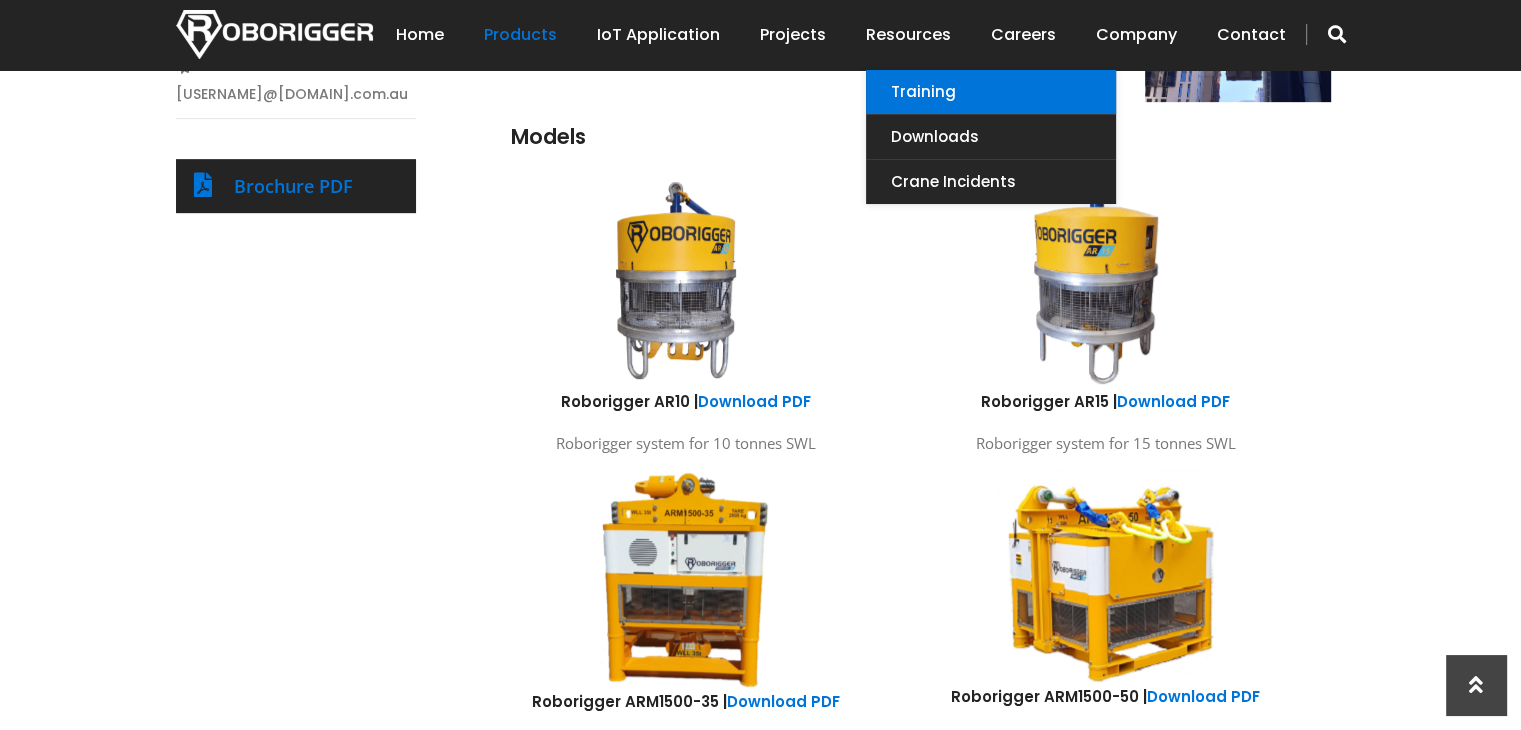 click on "Training" at bounding box center [991, 92] 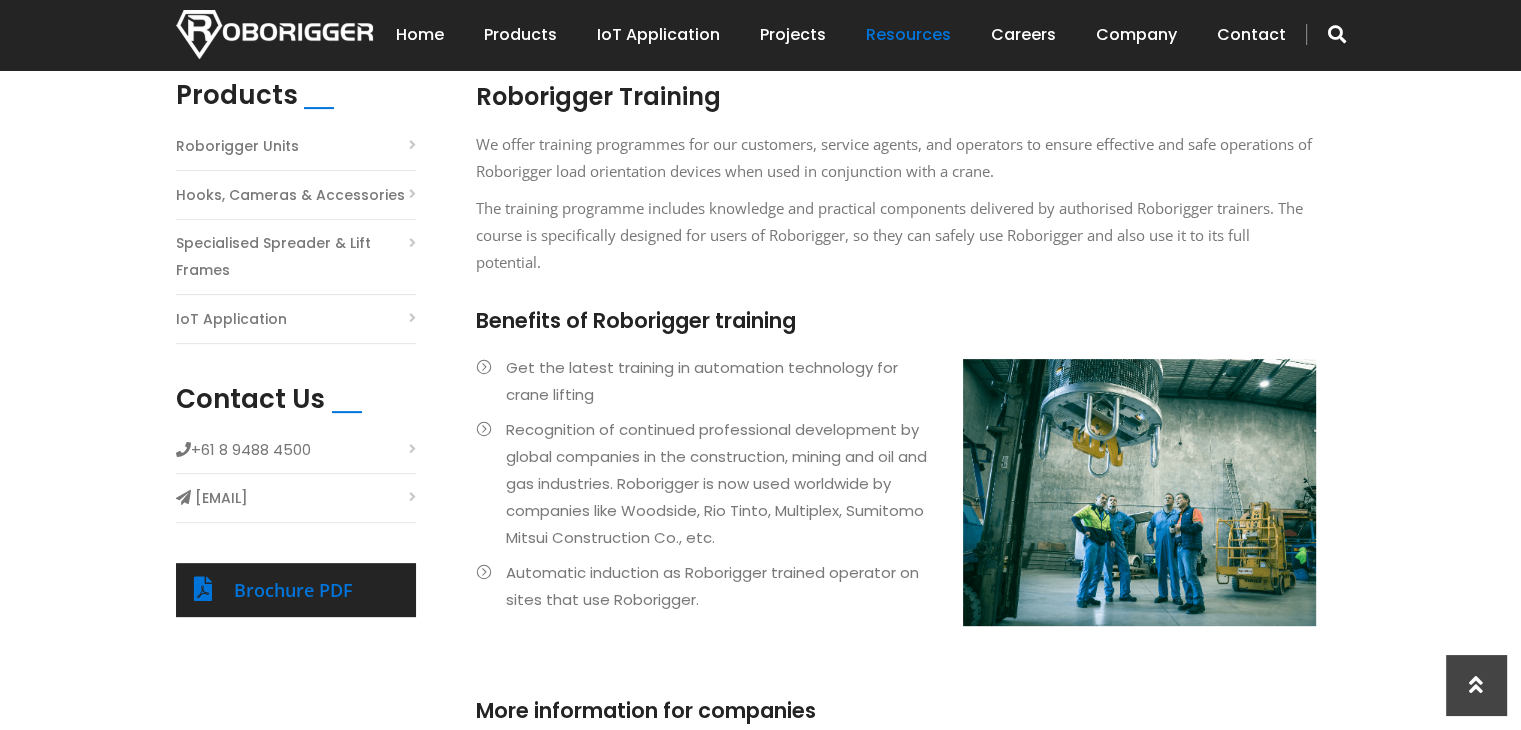 scroll, scrollTop: 500, scrollLeft: 0, axis: vertical 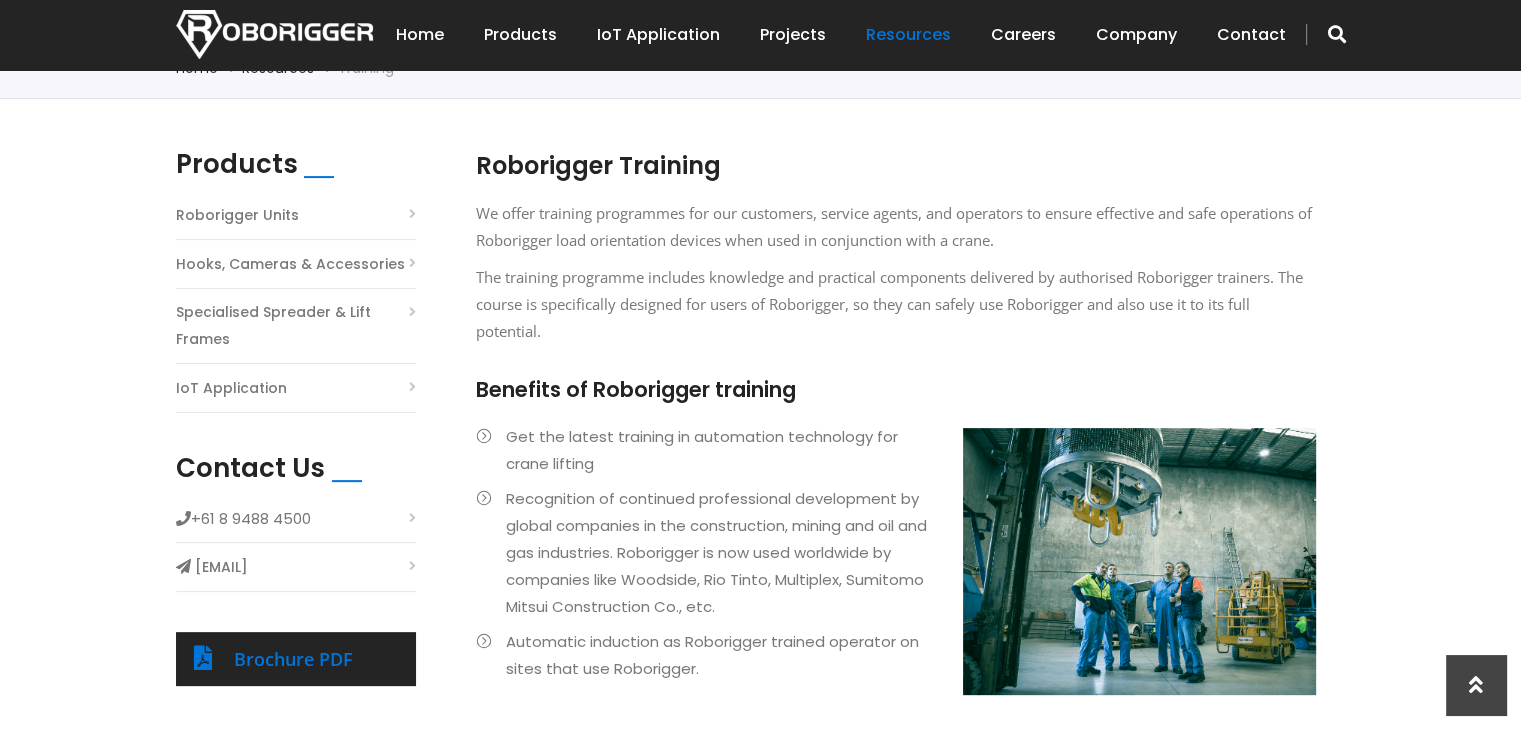 click on "Roborigger Units" at bounding box center (296, 220) 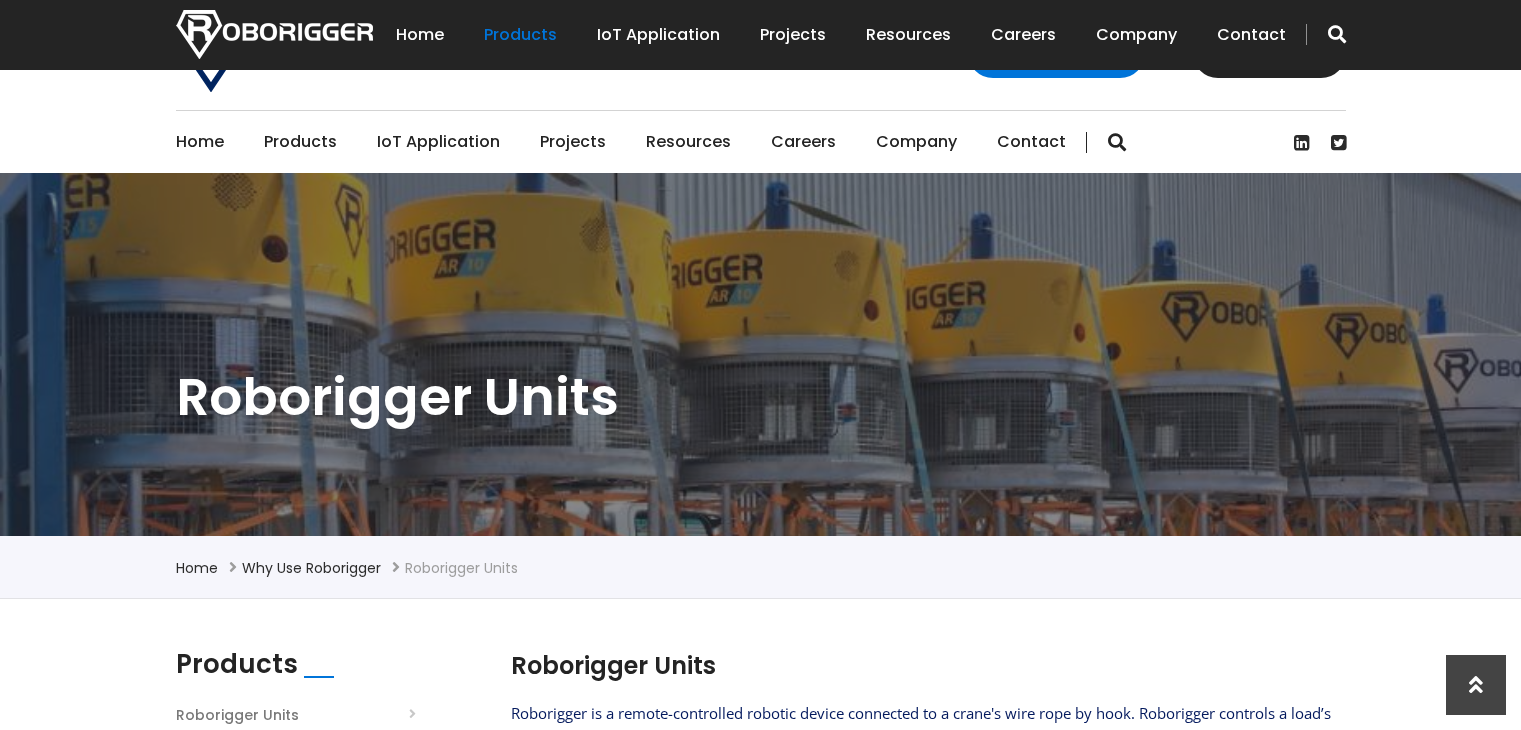 scroll, scrollTop: 1000, scrollLeft: 0, axis: vertical 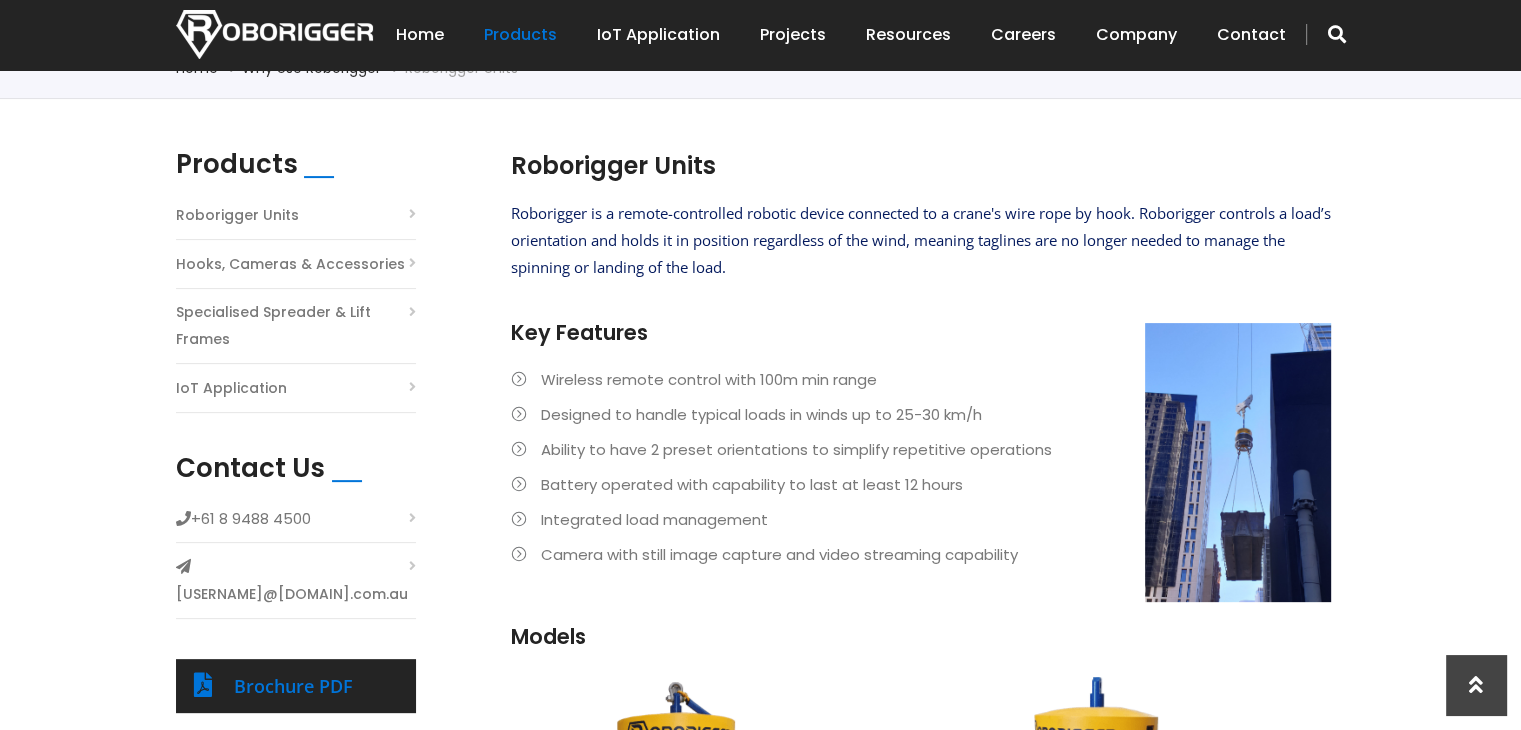click on "Hooks, Cameras & Accessories" at bounding box center (290, 264) 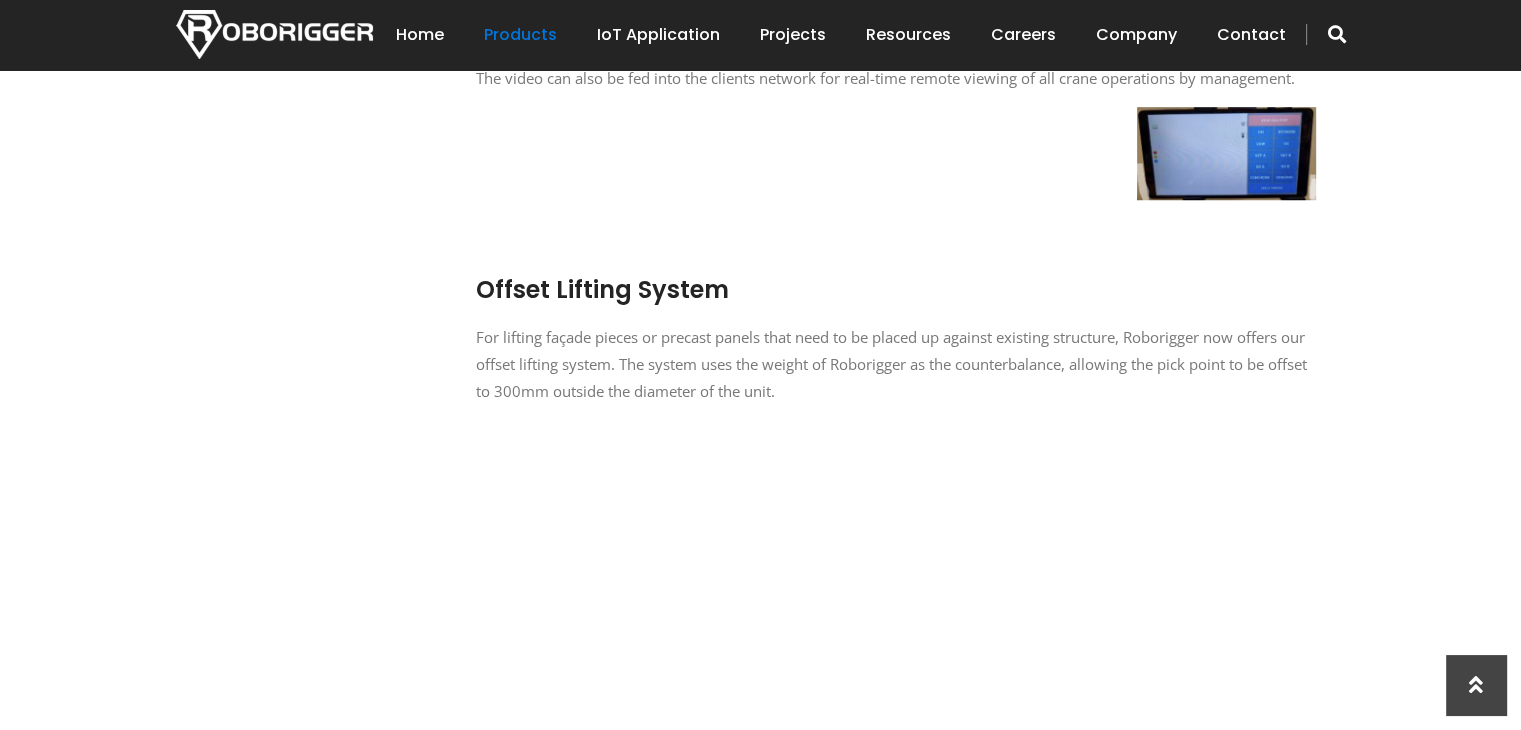 scroll, scrollTop: 1300, scrollLeft: 0, axis: vertical 